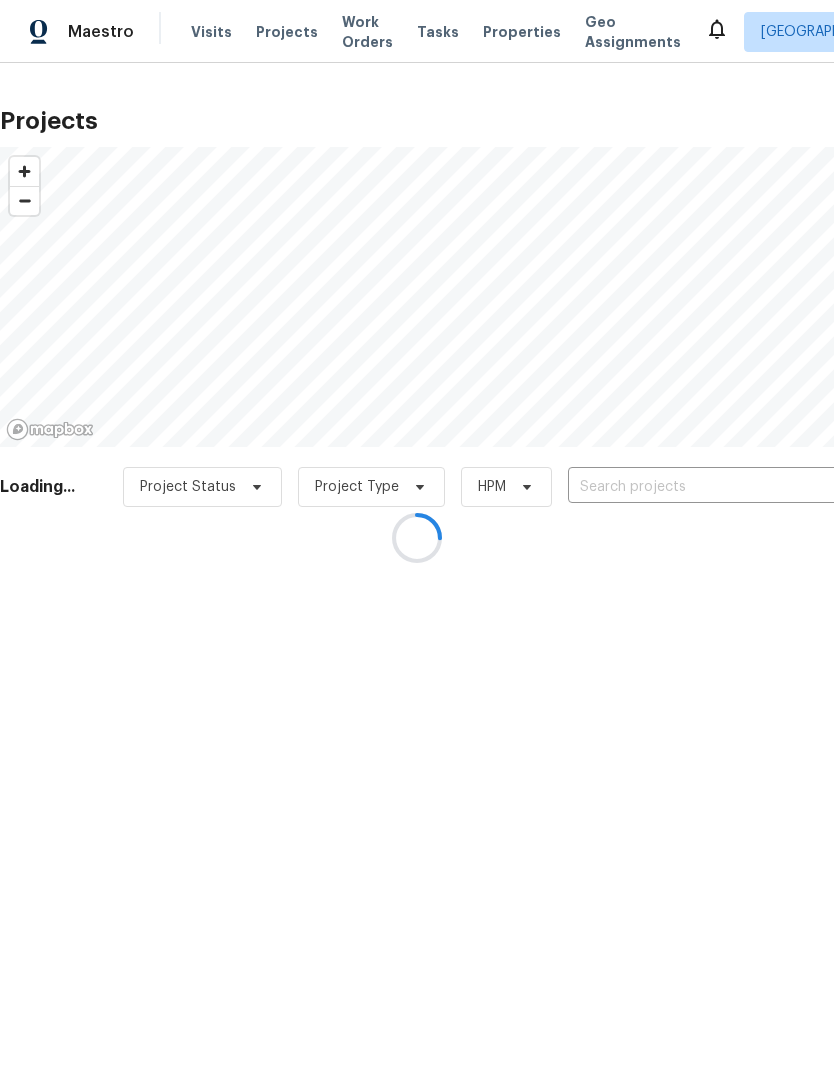 scroll, scrollTop: 0, scrollLeft: 0, axis: both 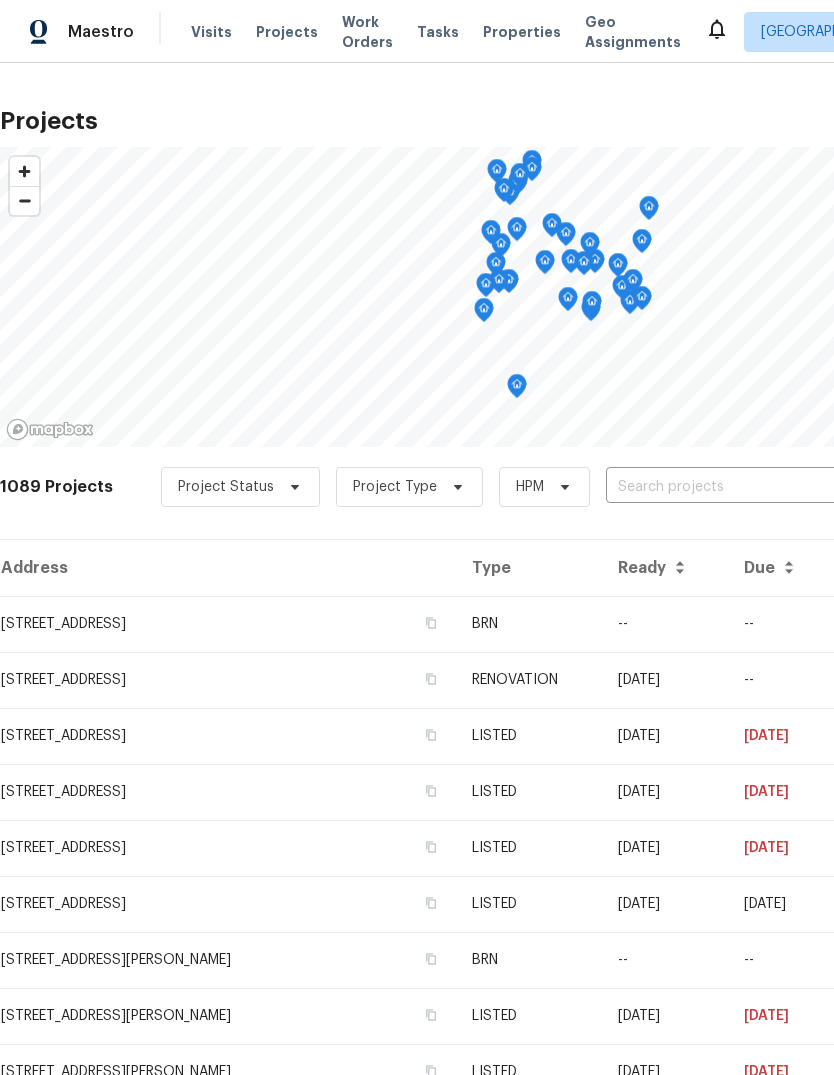 click on "Properties" at bounding box center [522, 32] 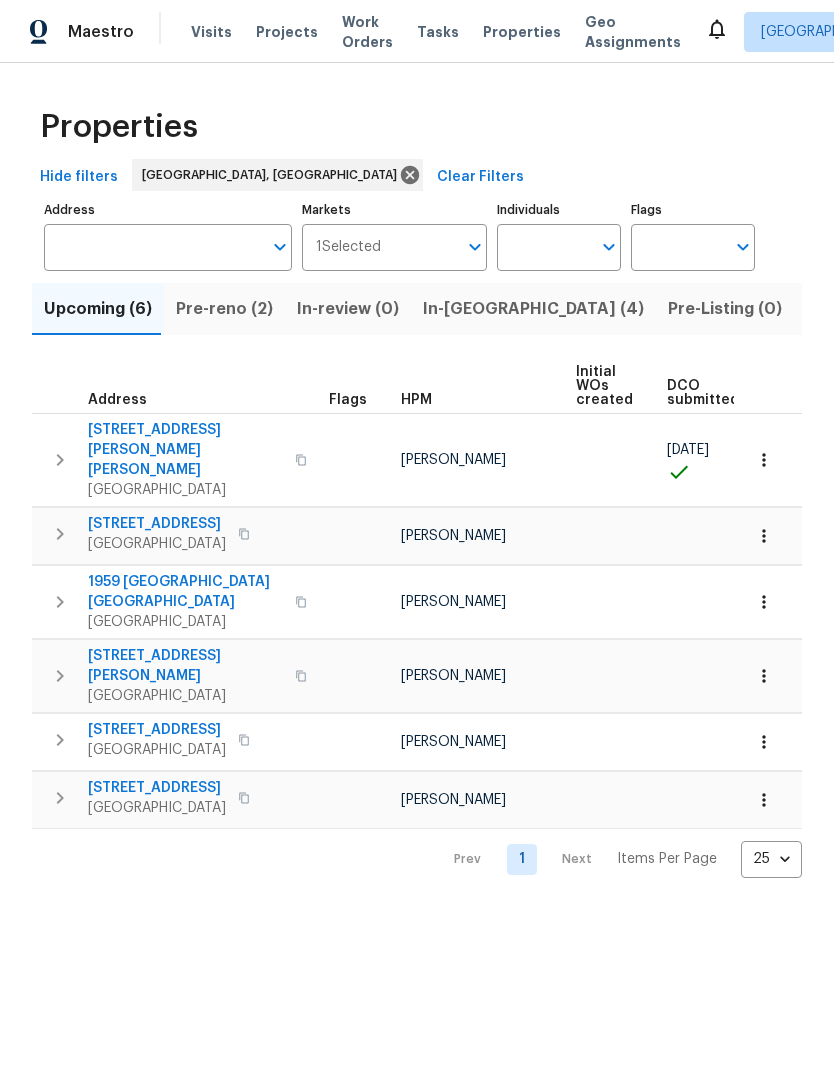 click on "Pre-reno (2)" at bounding box center (224, 309) 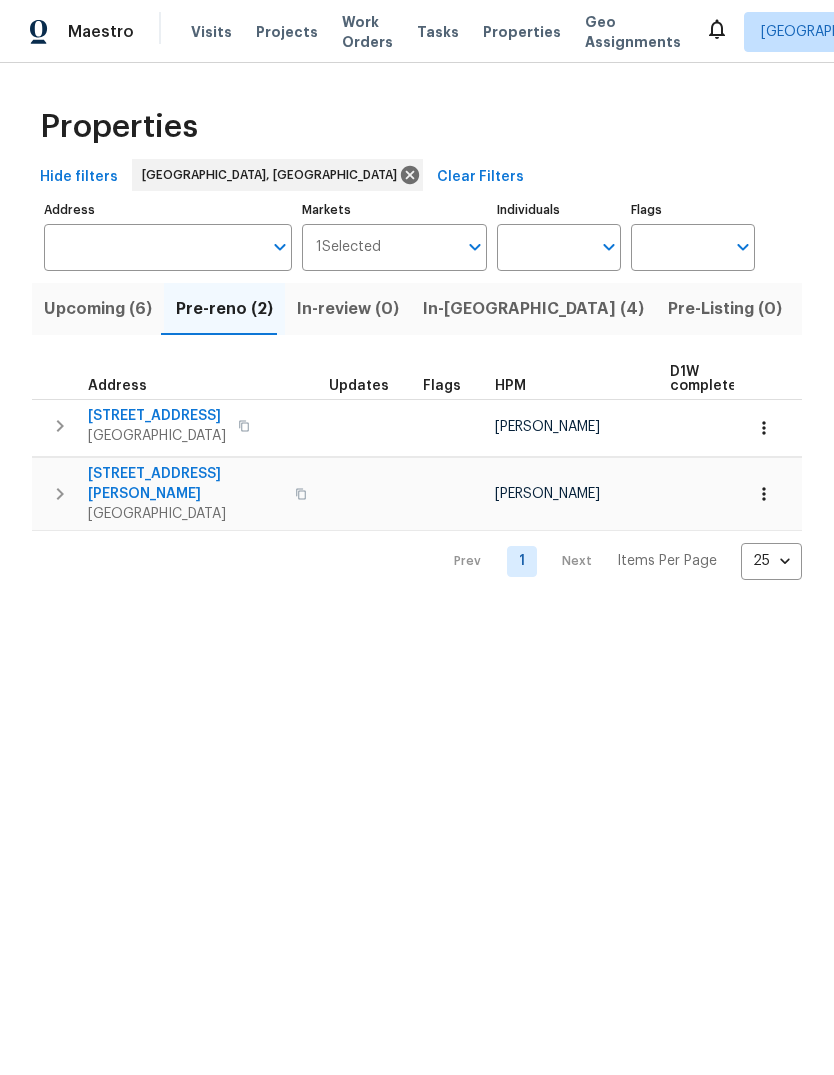 click at bounding box center [764, 428] 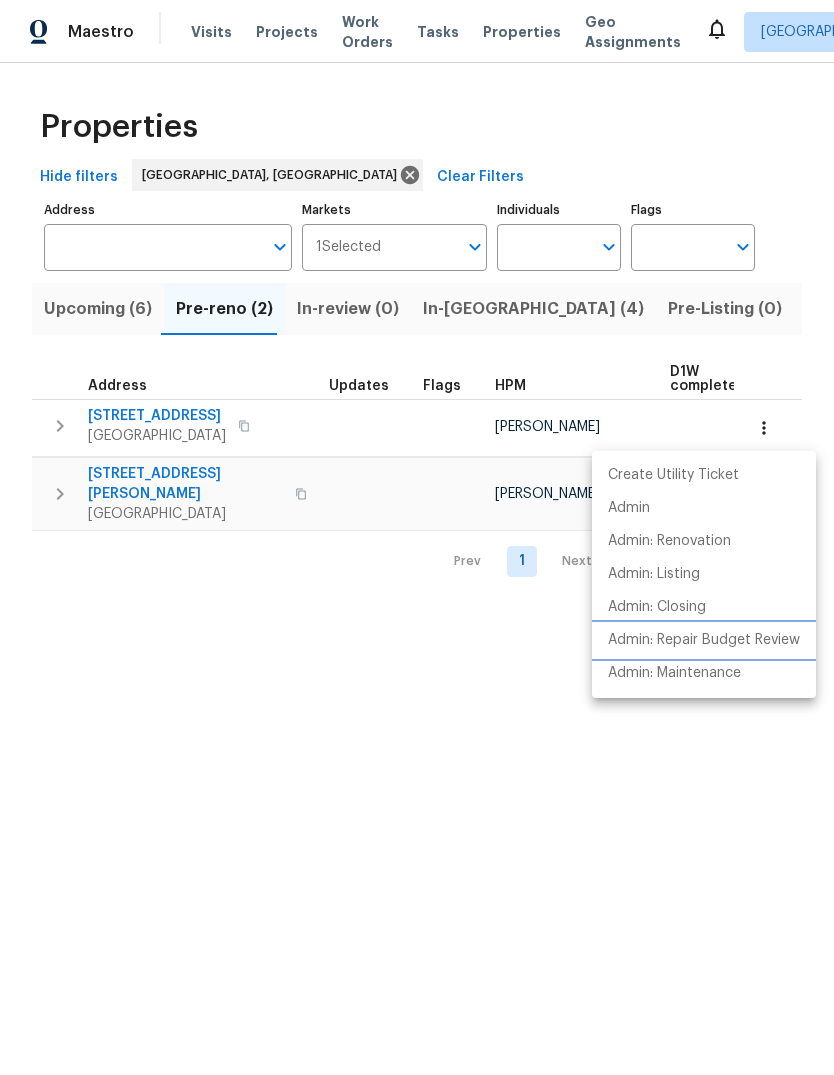 click on "Admin: Repair Budget Review" at bounding box center (704, 640) 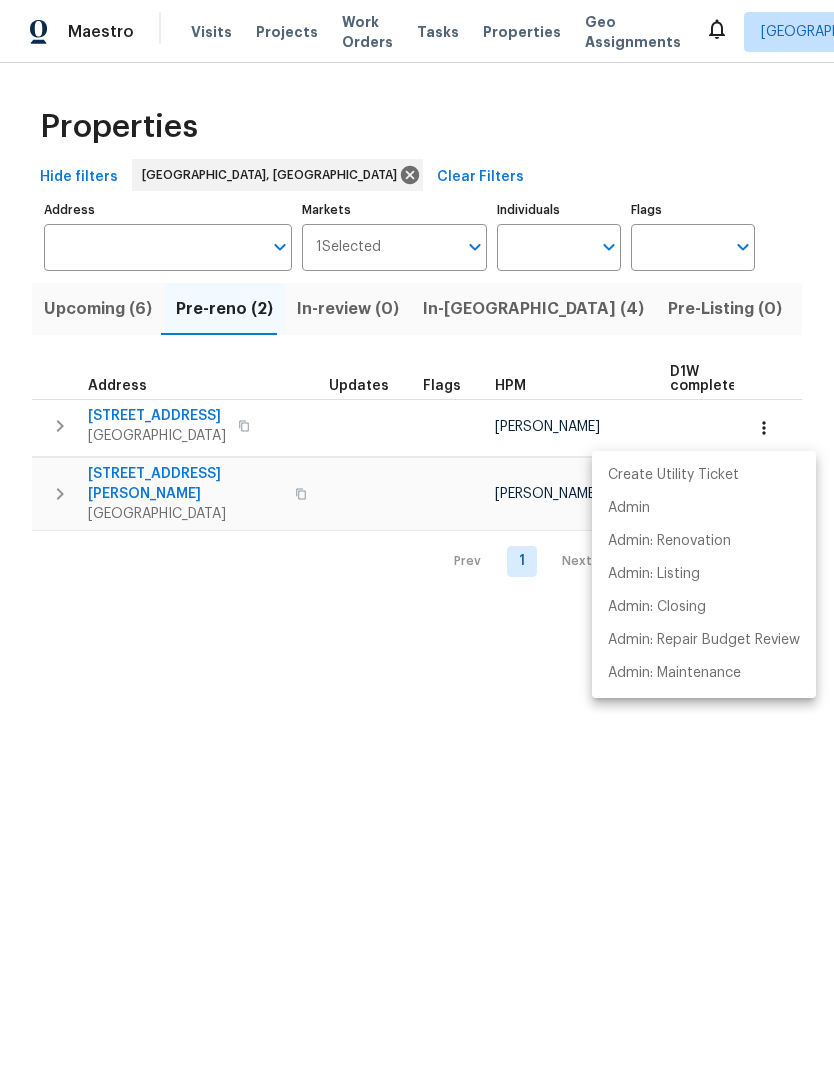 click at bounding box center (417, 537) 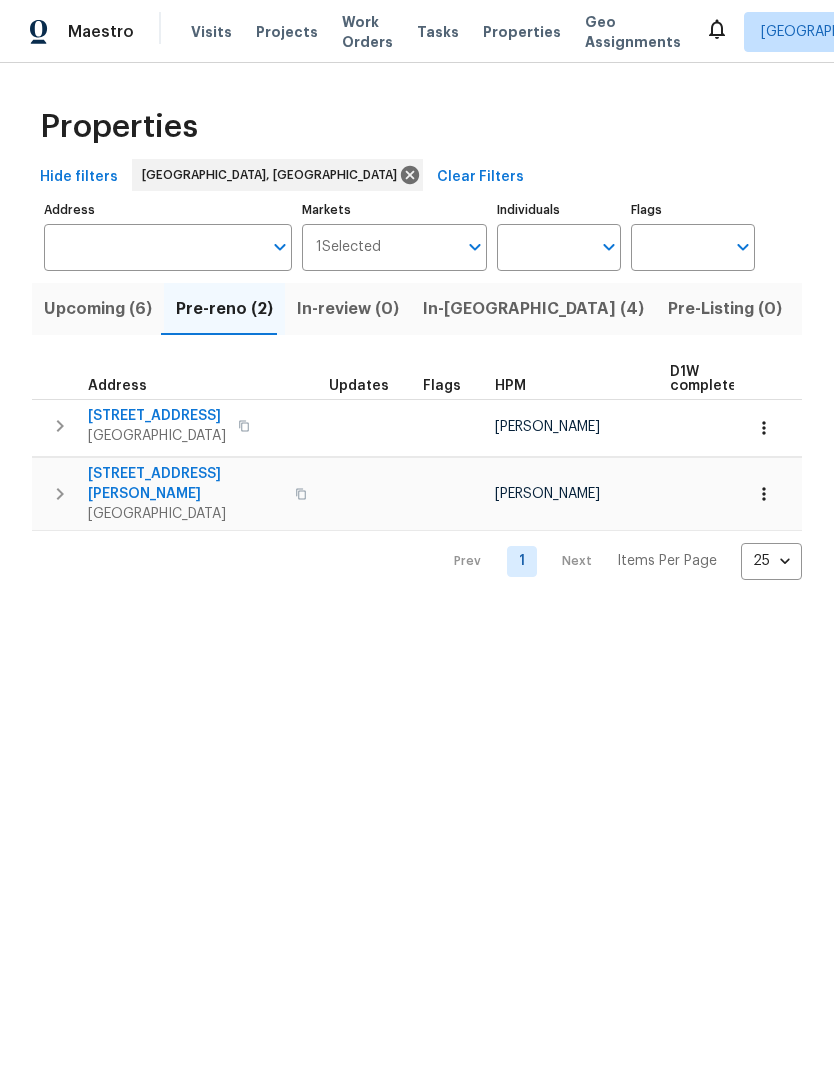 click 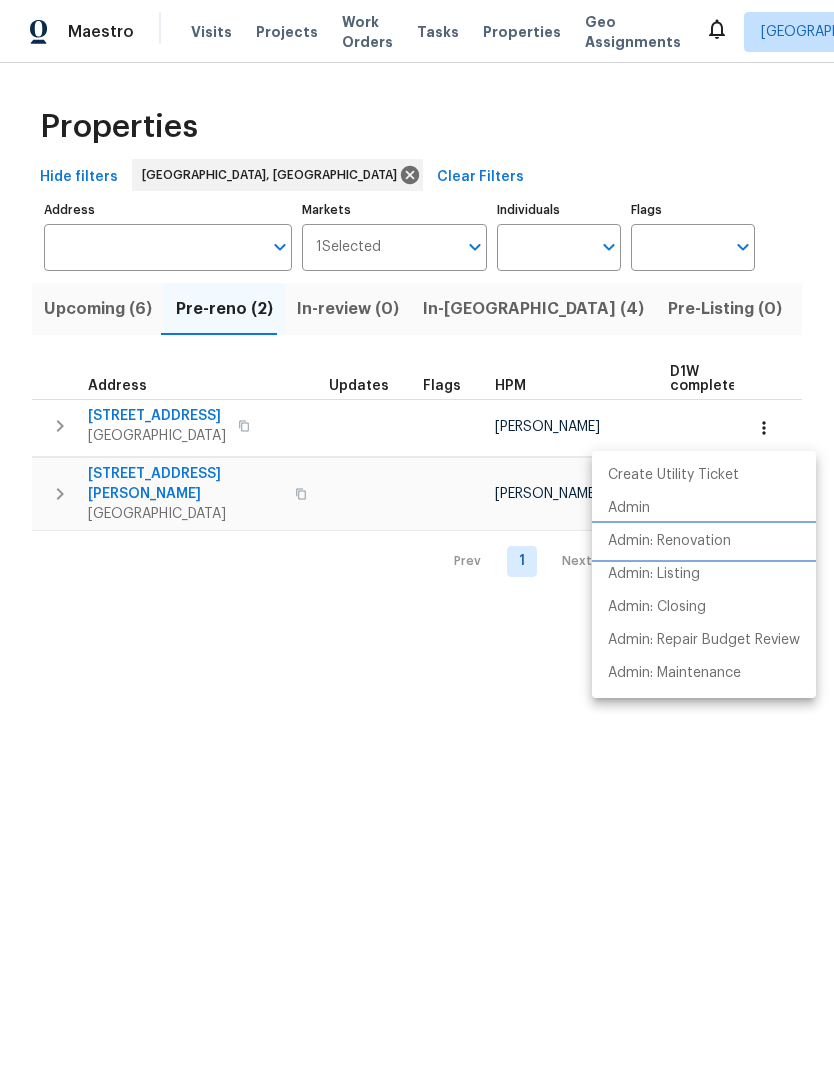 click on "Admin: Renovation" at bounding box center [669, 541] 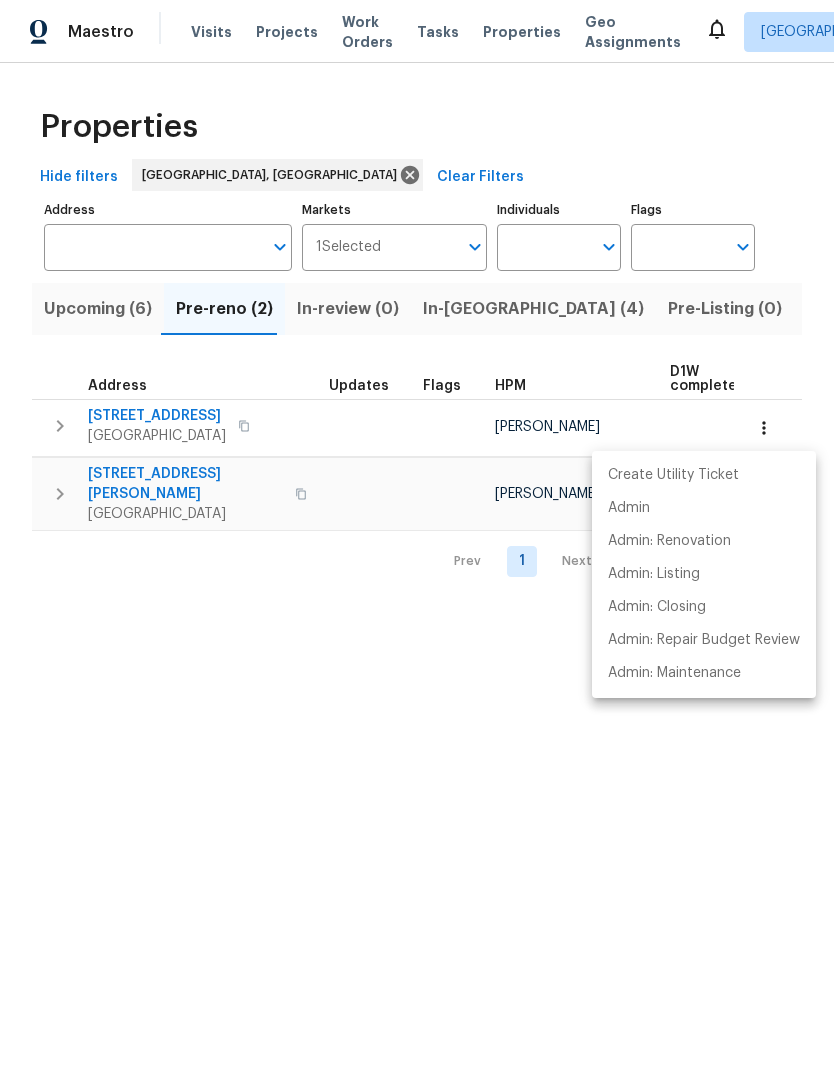 click at bounding box center (417, 537) 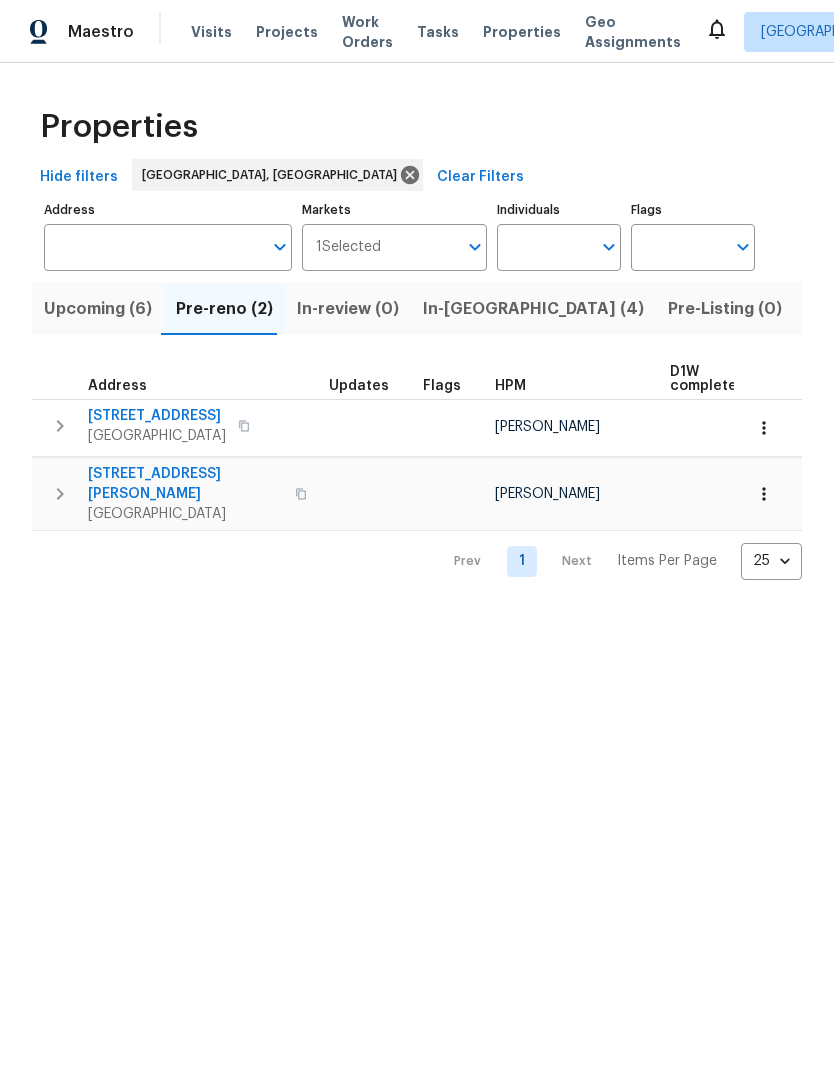 click on "[STREET_ADDRESS]" at bounding box center (157, 416) 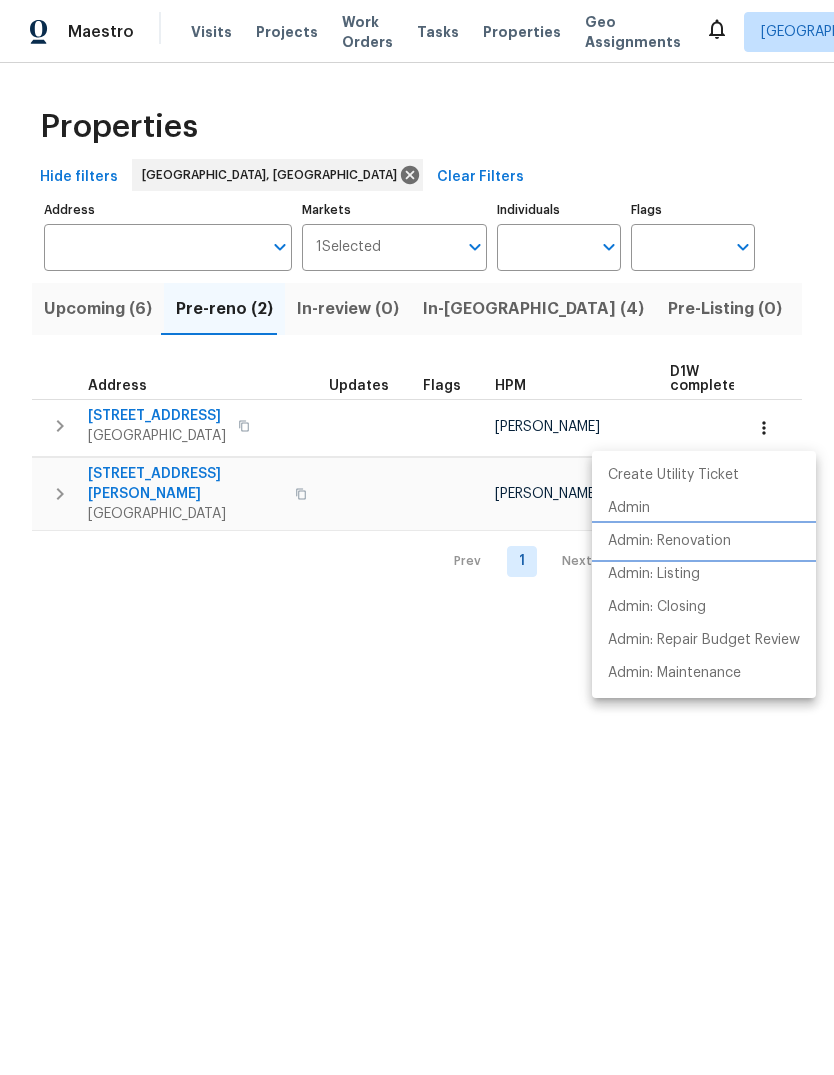 click on "Admin: Renovation" at bounding box center [669, 541] 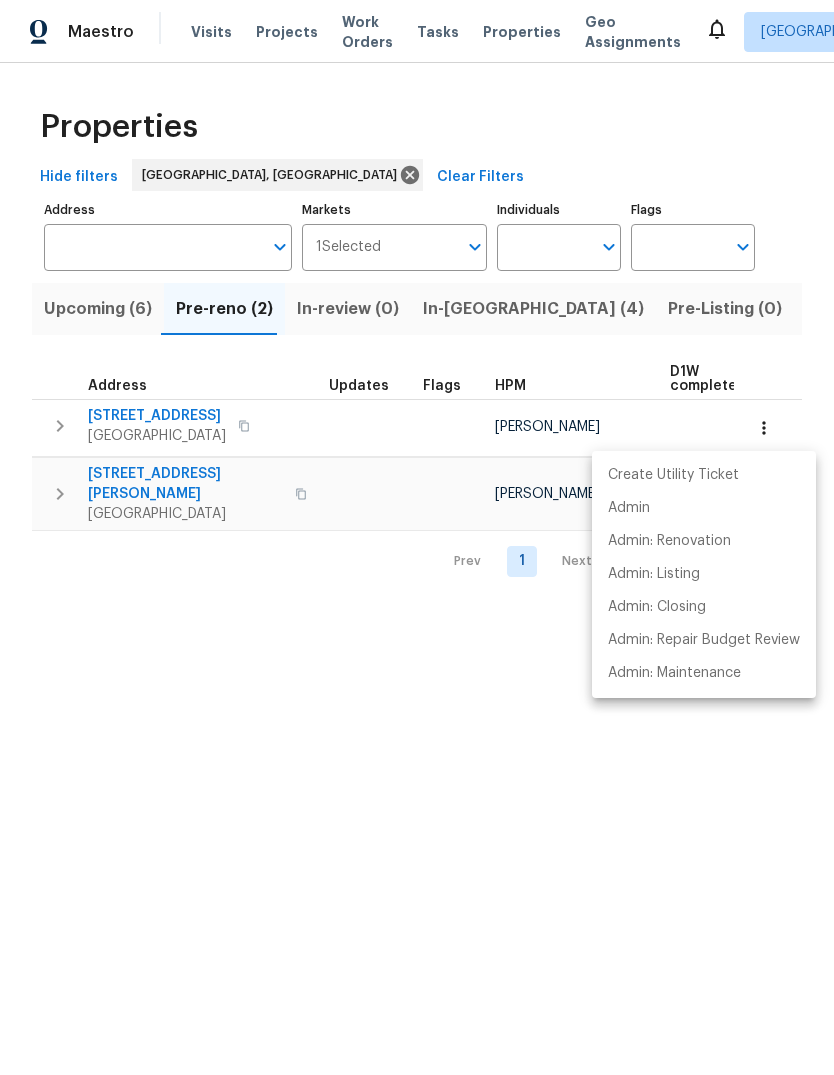 click at bounding box center (417, 537) 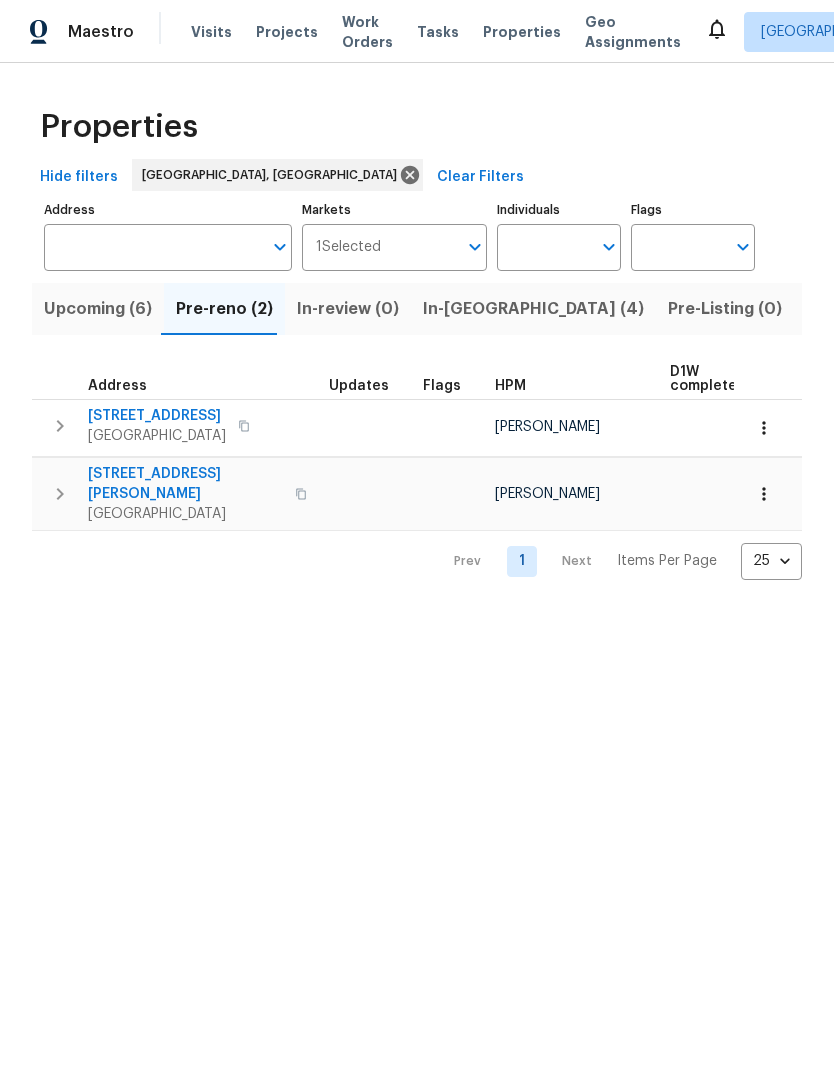 click 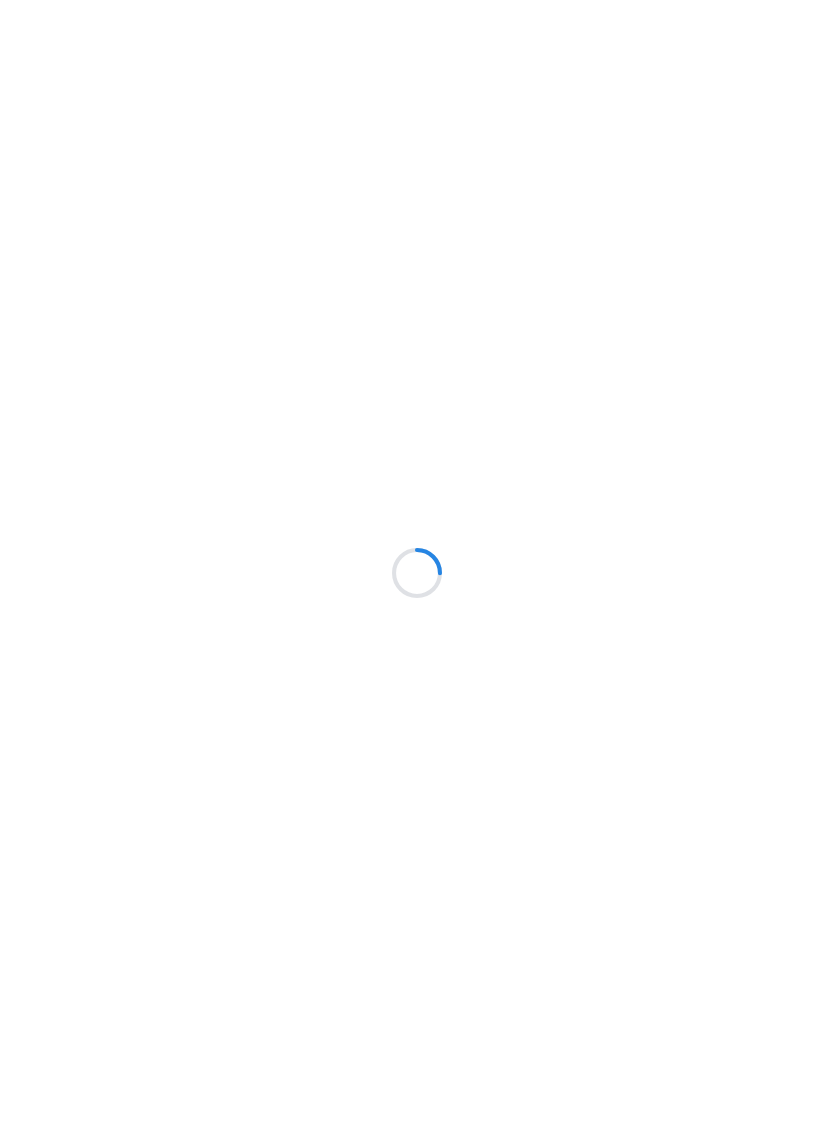 scroll, scrollTop: 0, scrollLeft: 0, axis: both 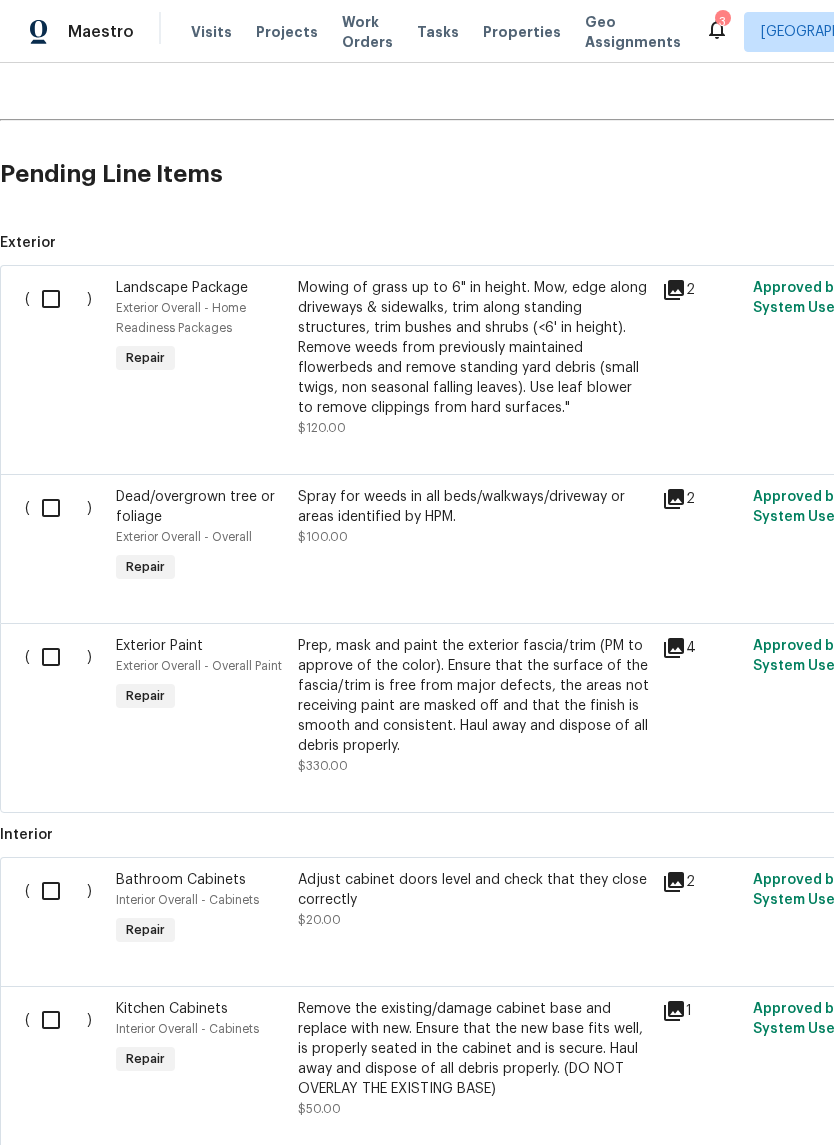 click at bounding box center (58, 657) 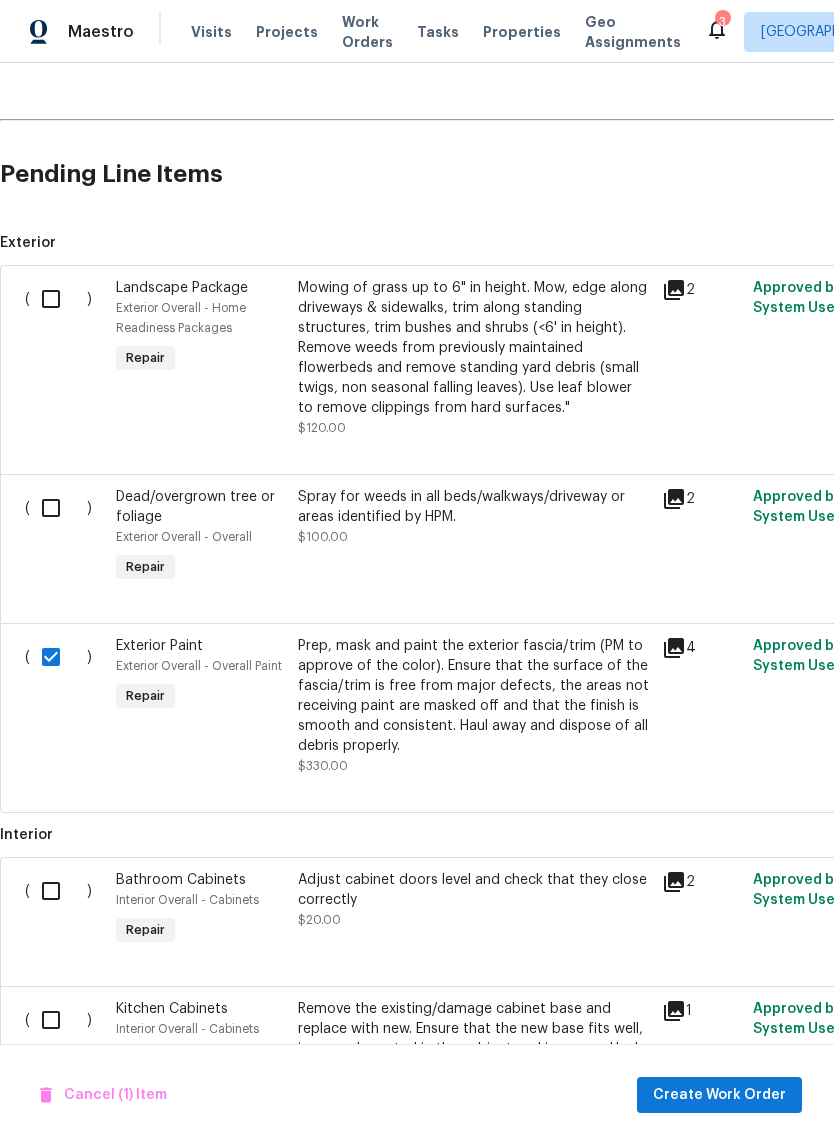 click at bounding box center (58, 508) 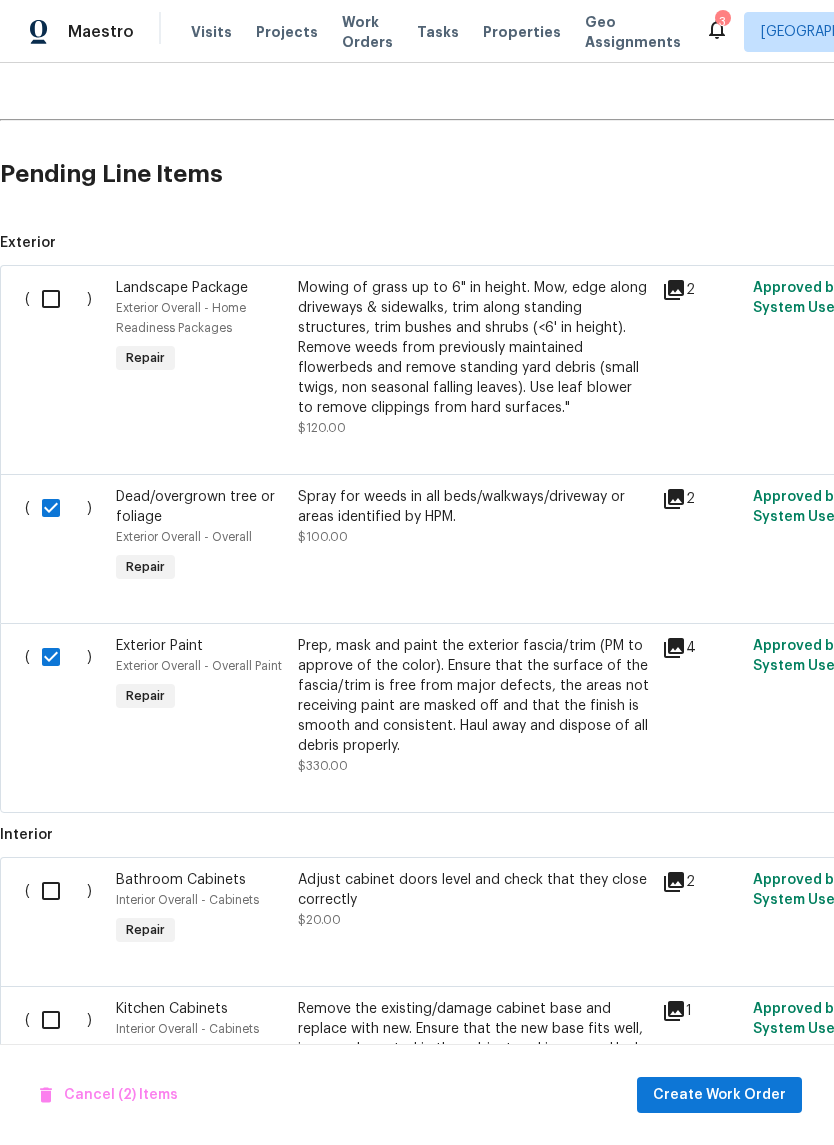 click at bounding box center [58, 299] 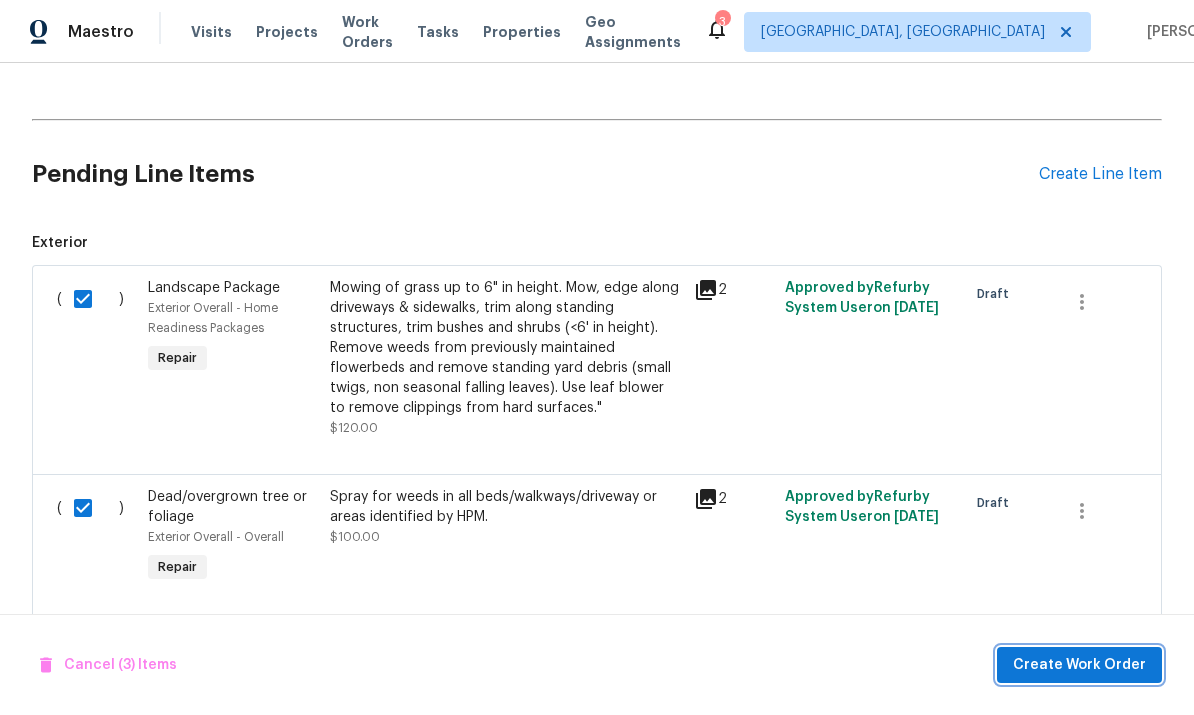 click on "Create Work Order" at bounding box center [1079, 665] 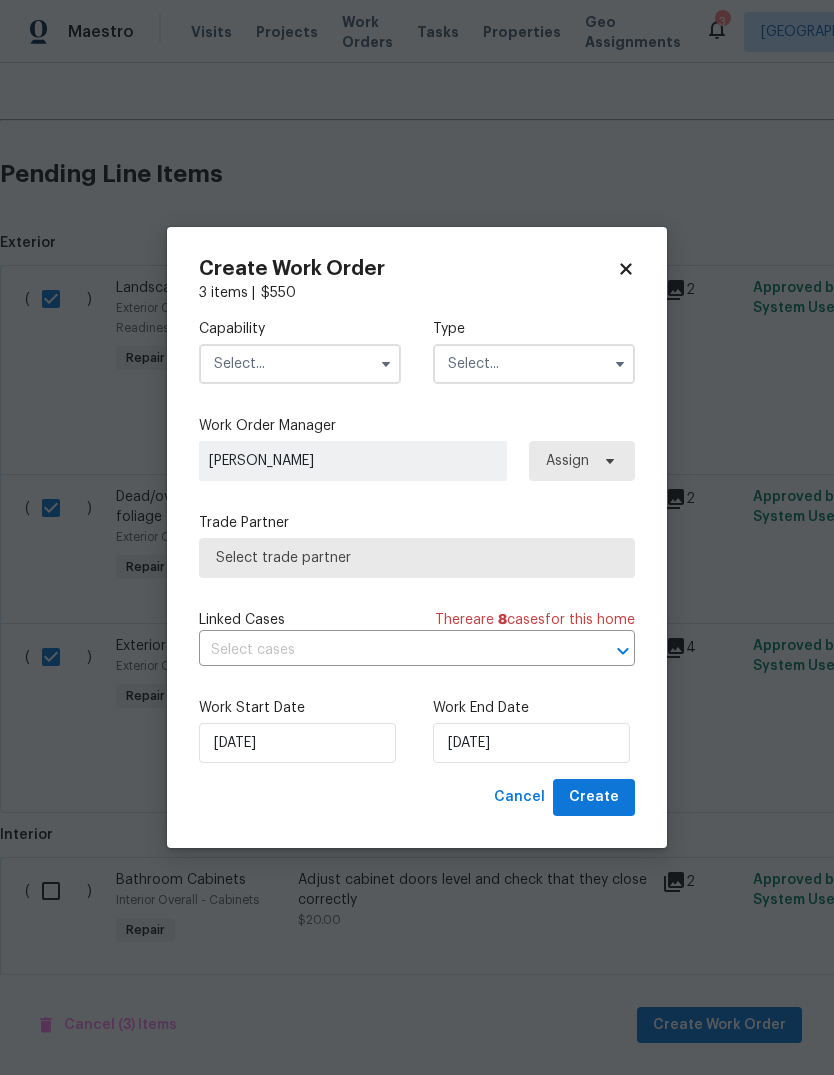 click at bounding box center (300, 364) 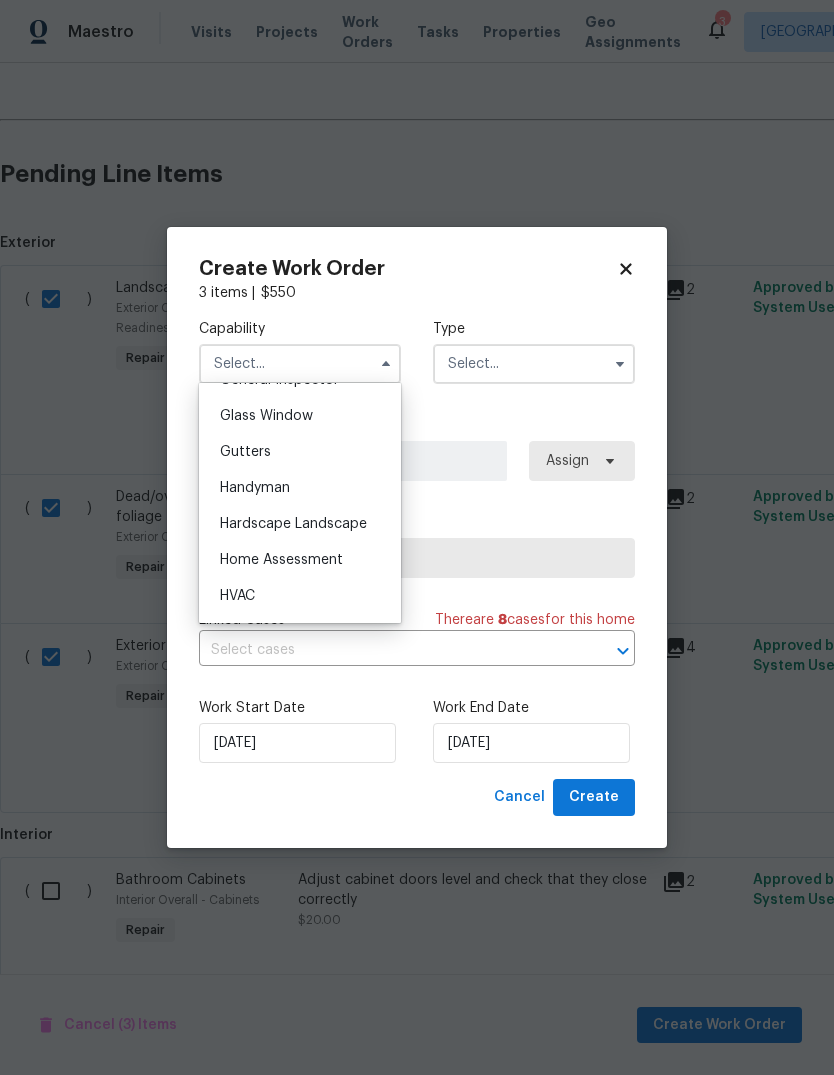 scroll, scrollTop: 1049, scrollLeft: 0, axis: vertical 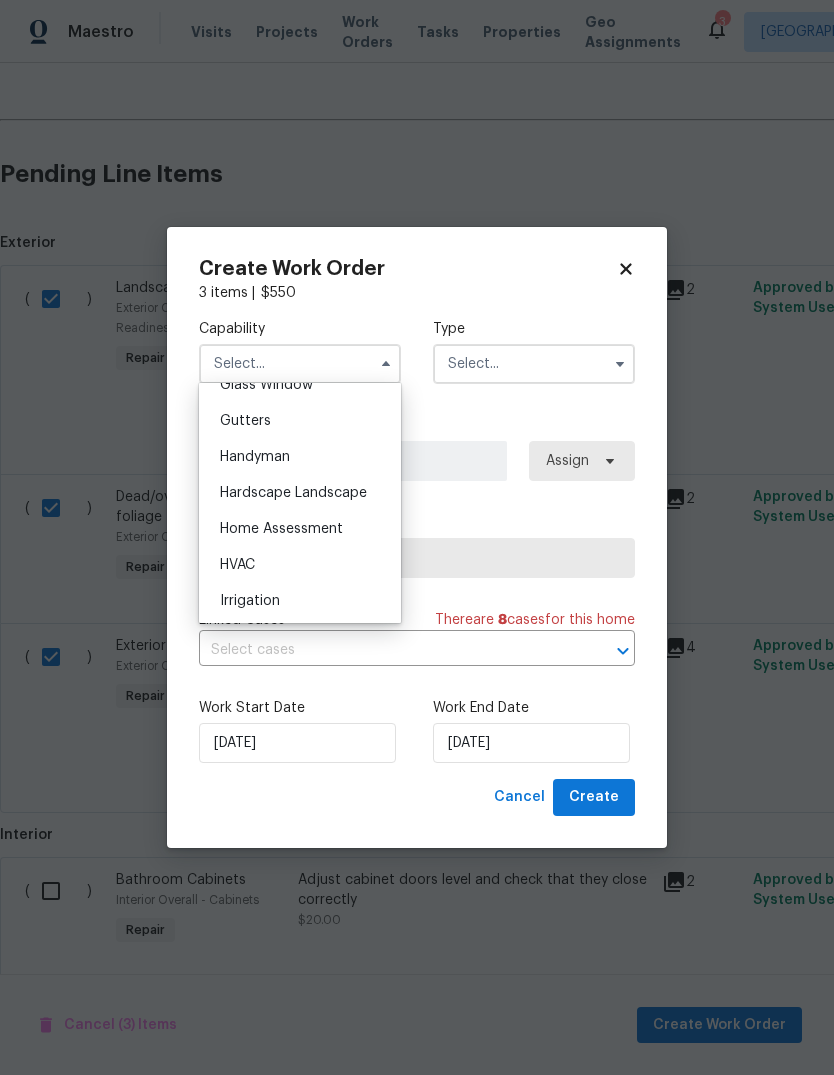 click on "Hardscape Landscape" at bounding box center [293, 493] 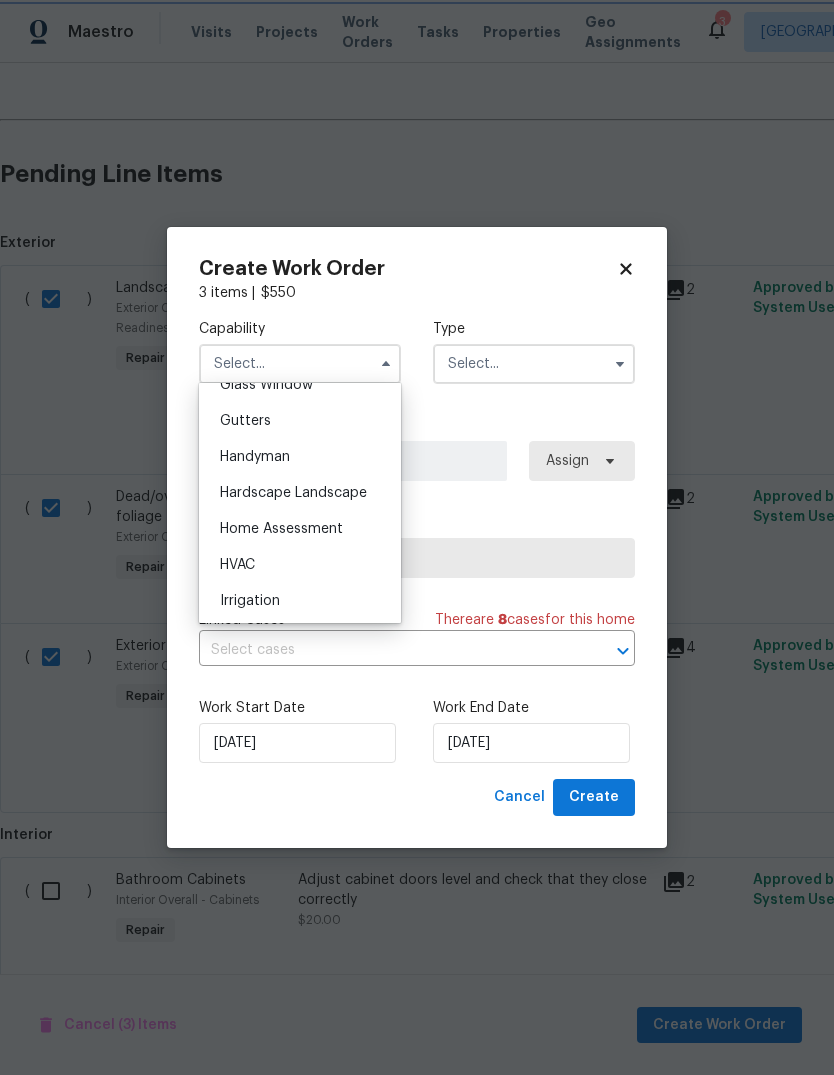 type on "Hardscape Landscape" 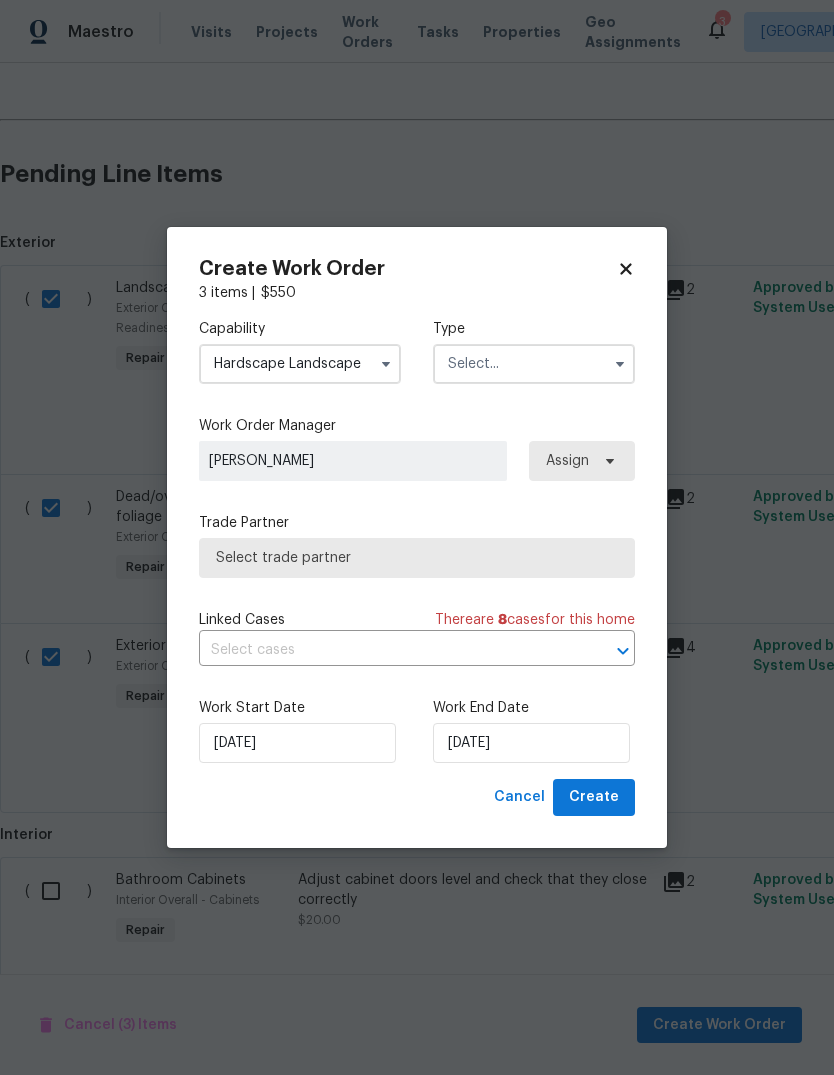 click at bounding box center [534, 364] 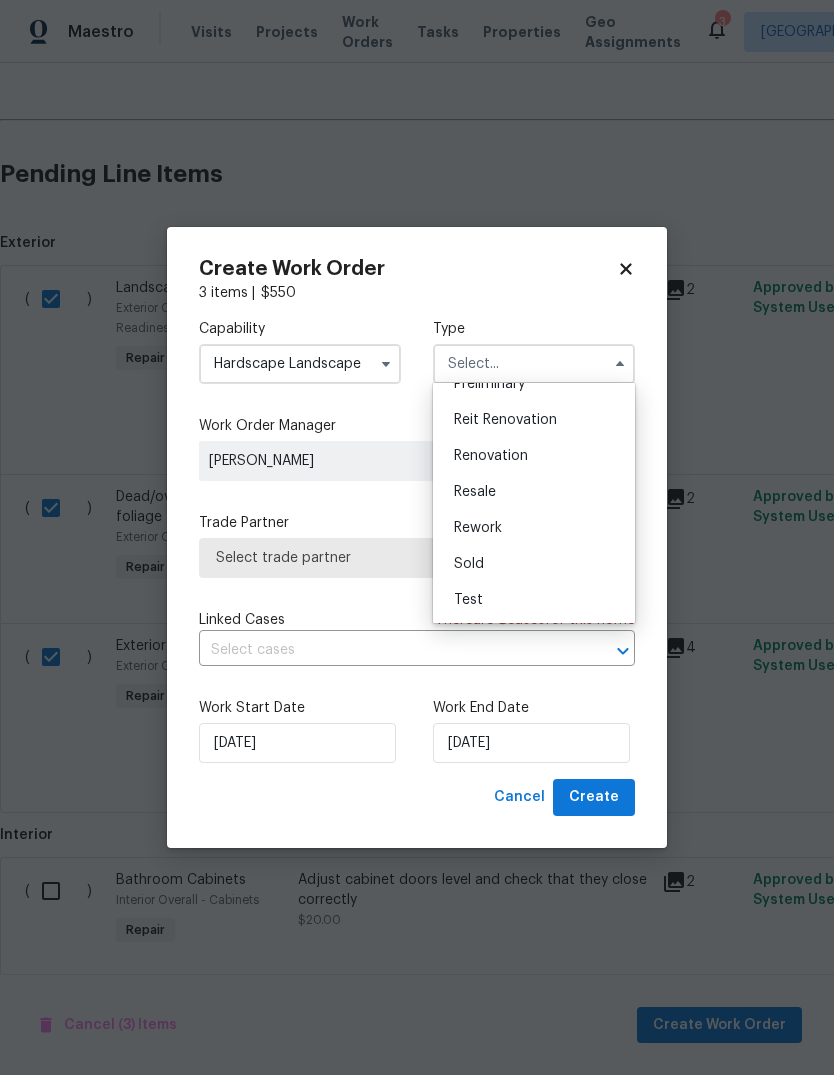scroll, scrollTop: 454, scrollLeft: 0, axis: vertical 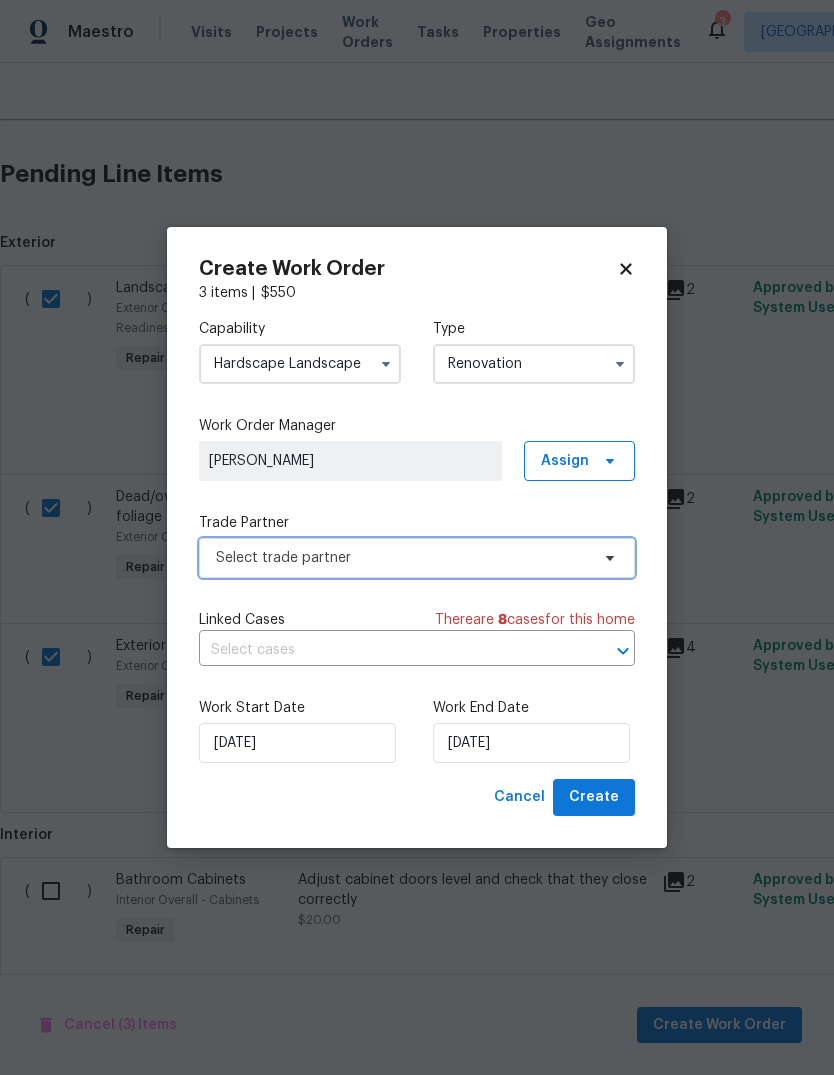 click on "Select trade partner" at bounding box center (402, 558) 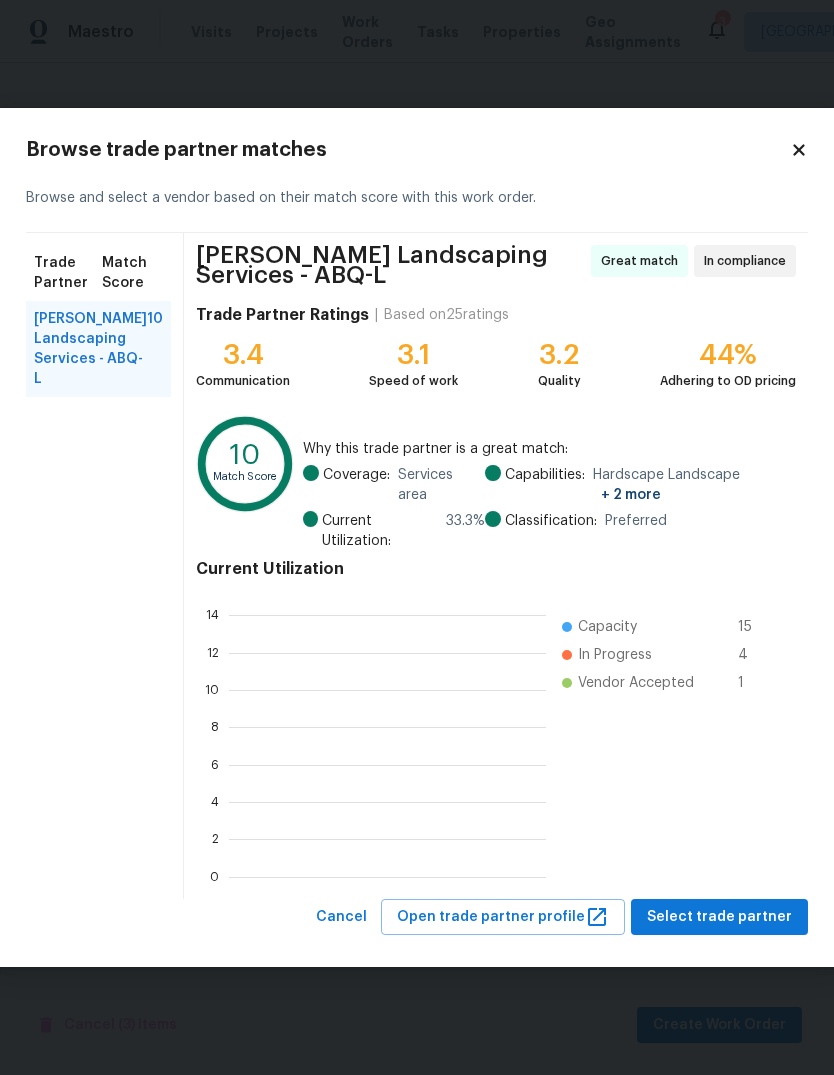 scroll, scrollTop: 2, scrollLeft: 2, axis: both 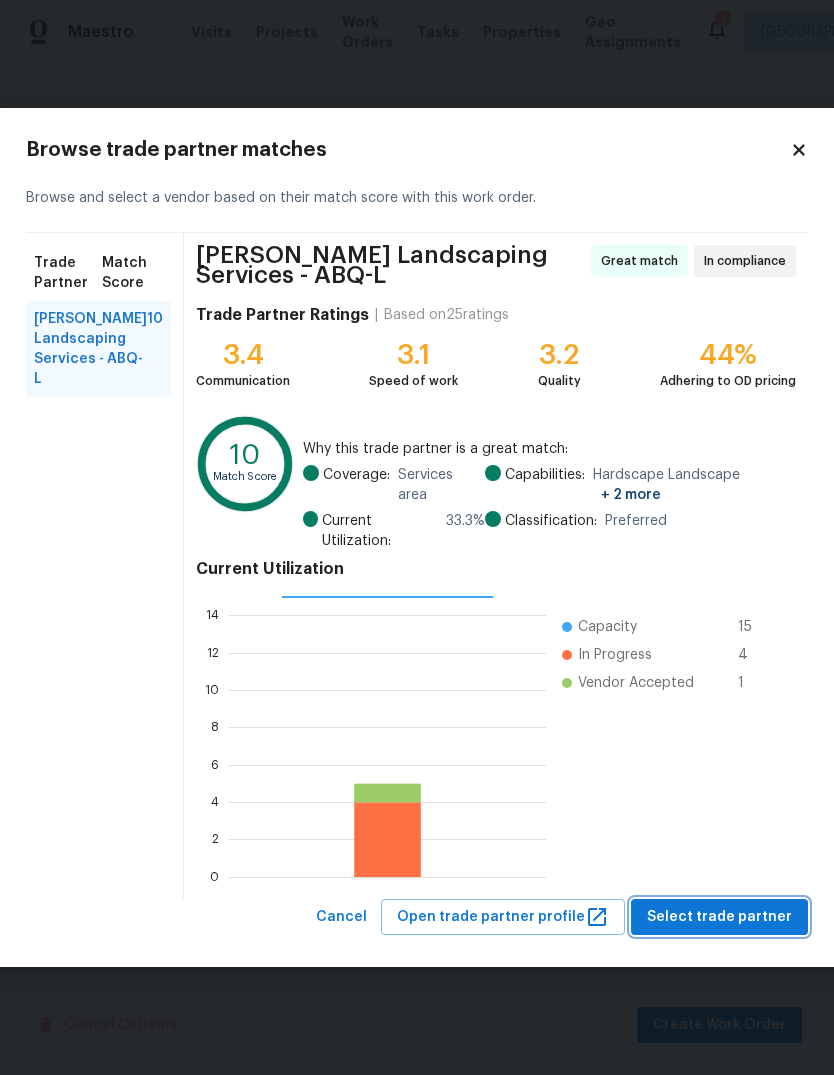 click on "Select trade partner" at bounding box center [719, 917] 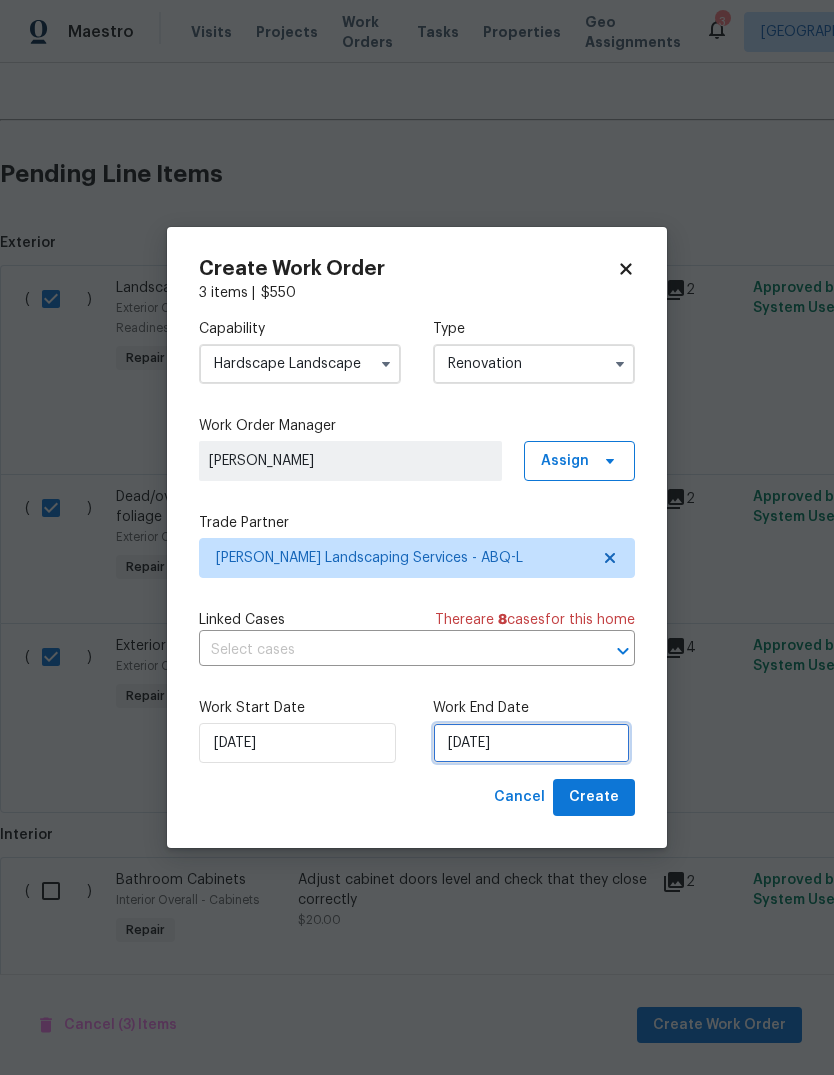 click on "7/10/2025" at bounding box center (531, 743) 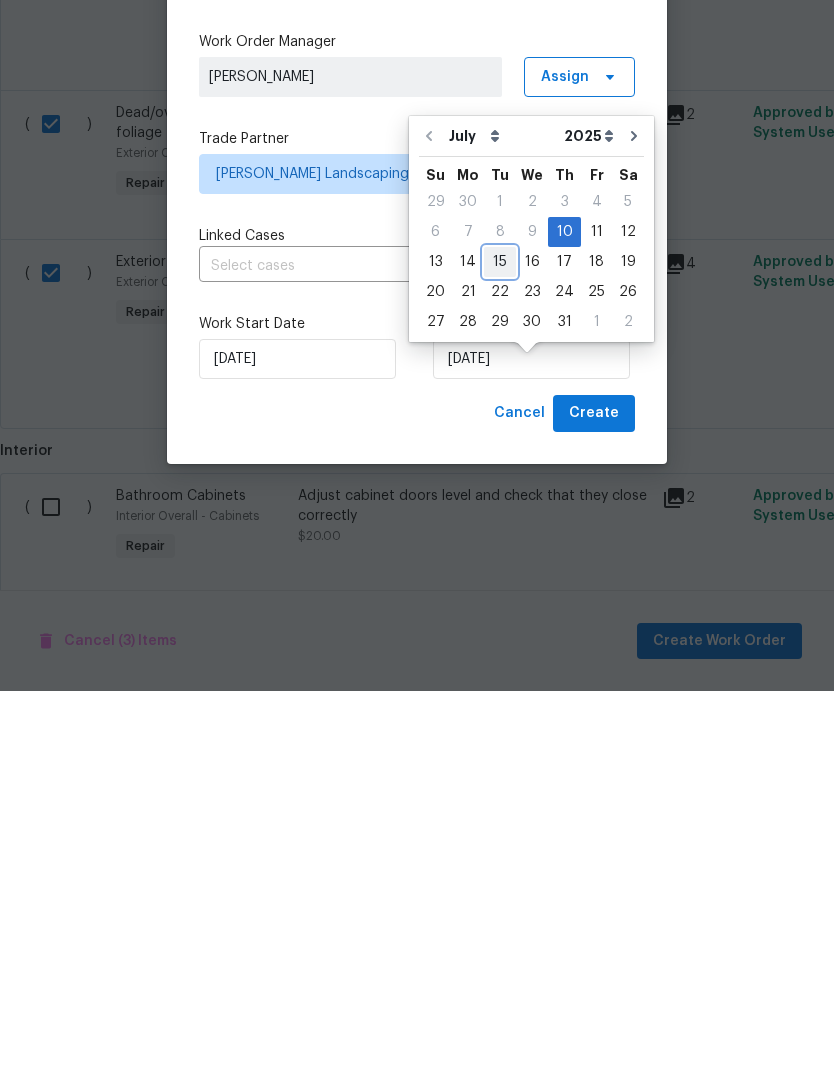 click on "15" at bounding box center [500, 646] 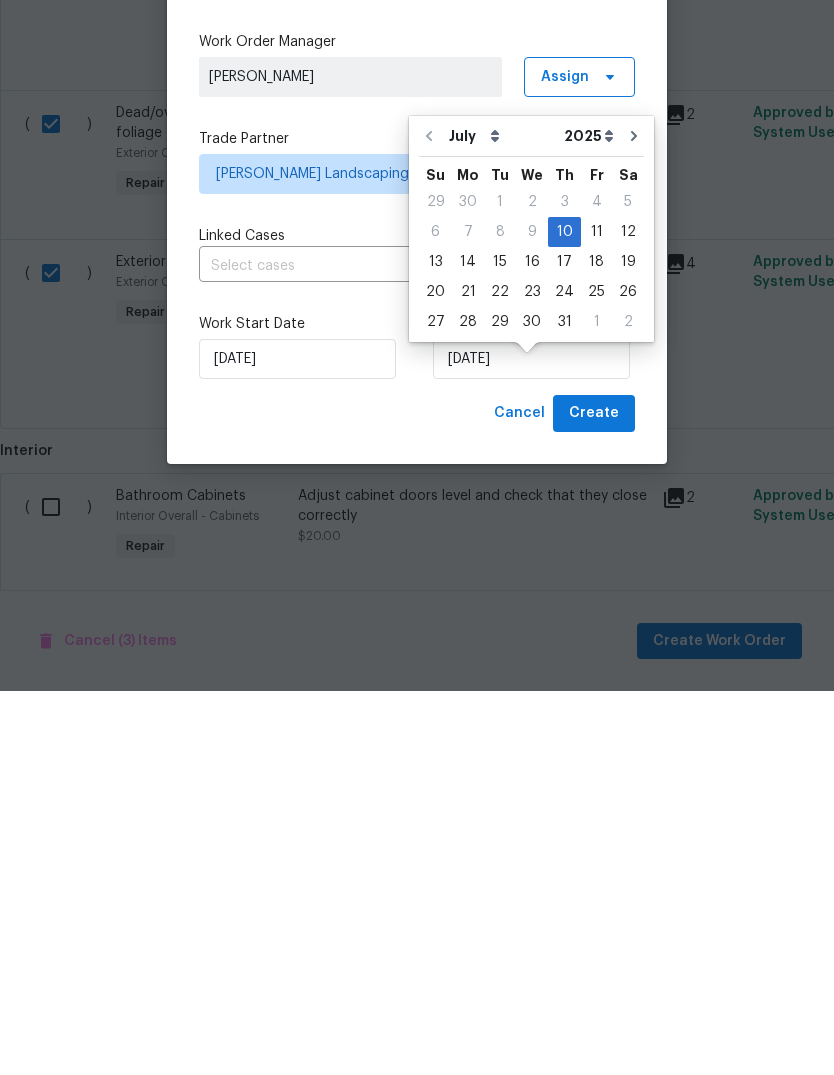 scroll, scrollTop: 75, scrollLeft: 0, axis: vertical 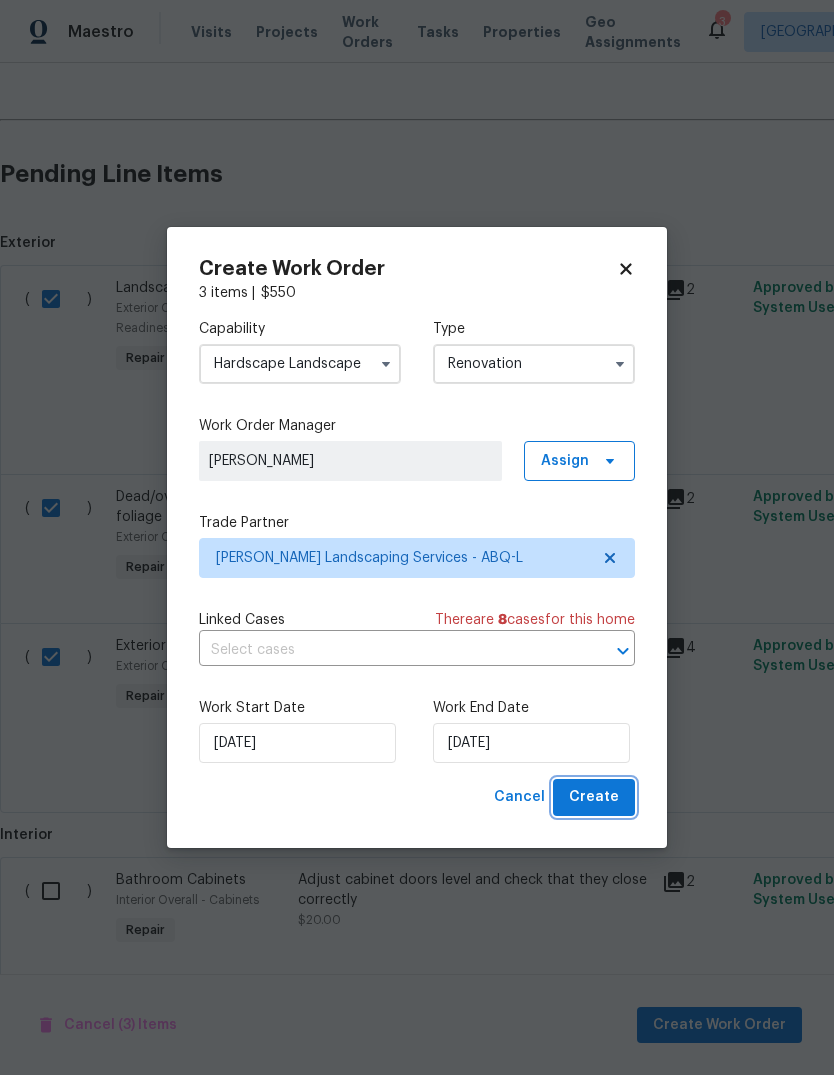 click on "Create" at bounding box center [594, 797] 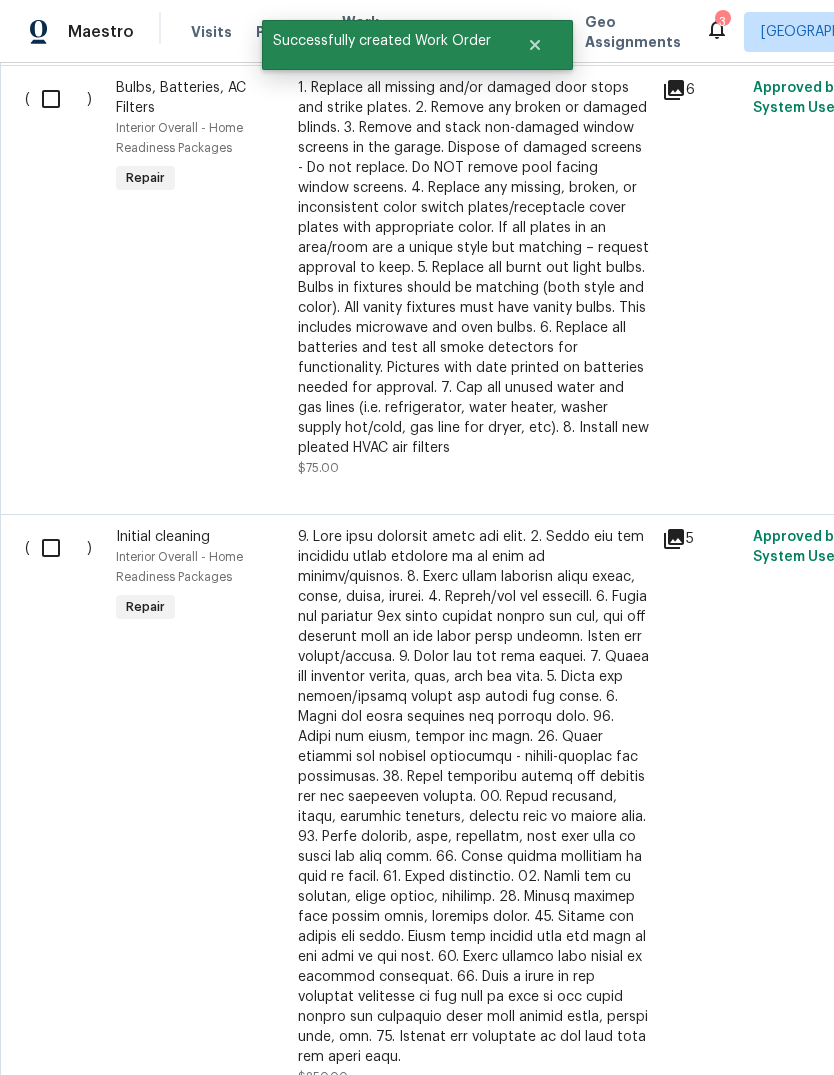 scroll, scrollTop: 954, scrollLeft: 0, axis: vertical 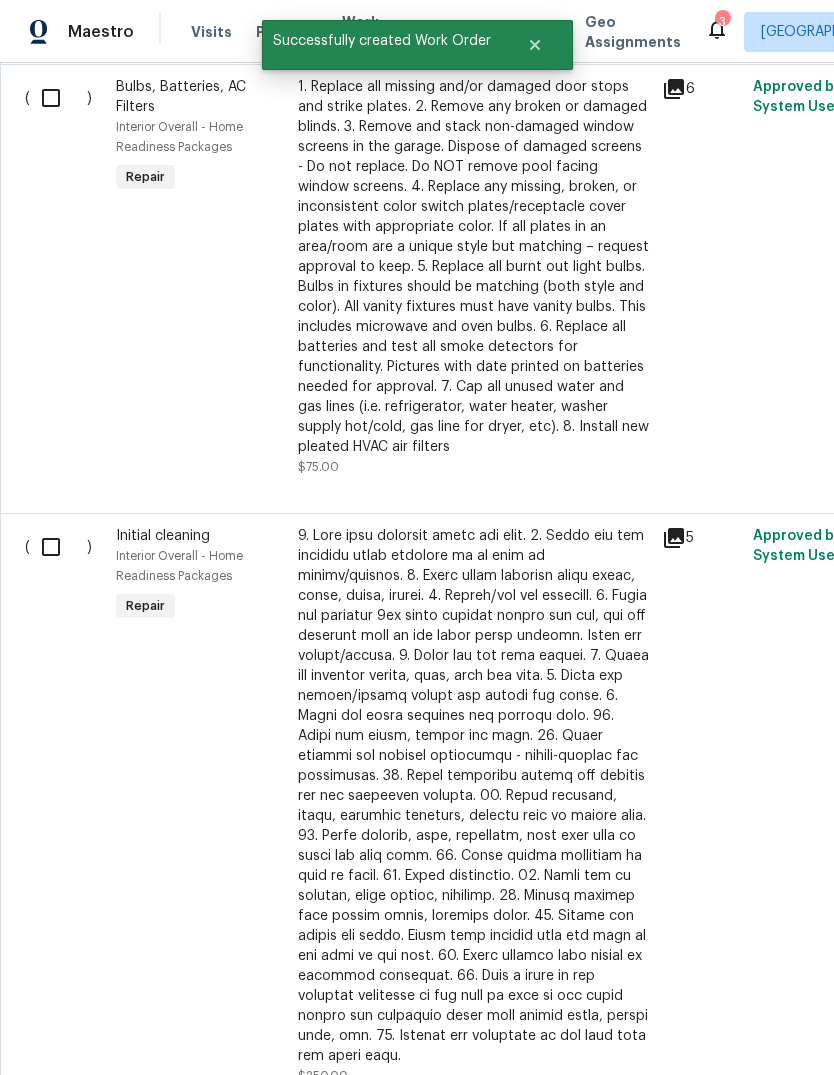 click at bounding box center (58, 547) 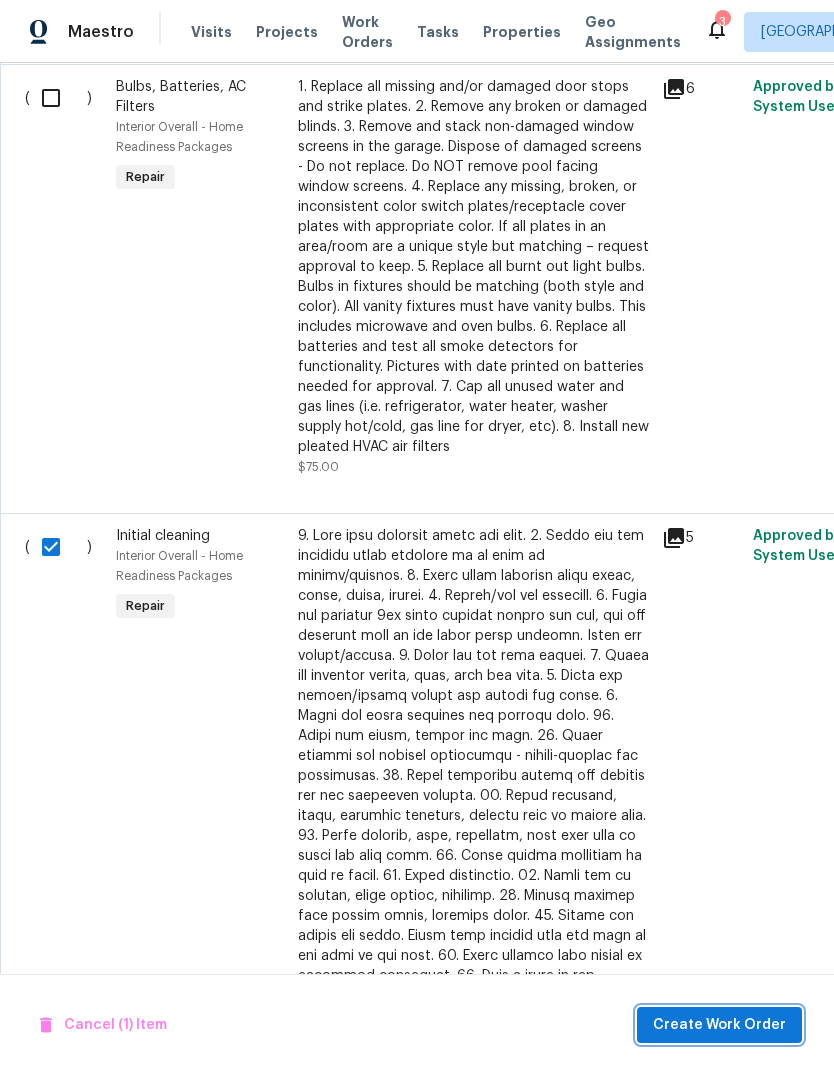 click on "Create Work Order" at bounding box center (719, 1025) 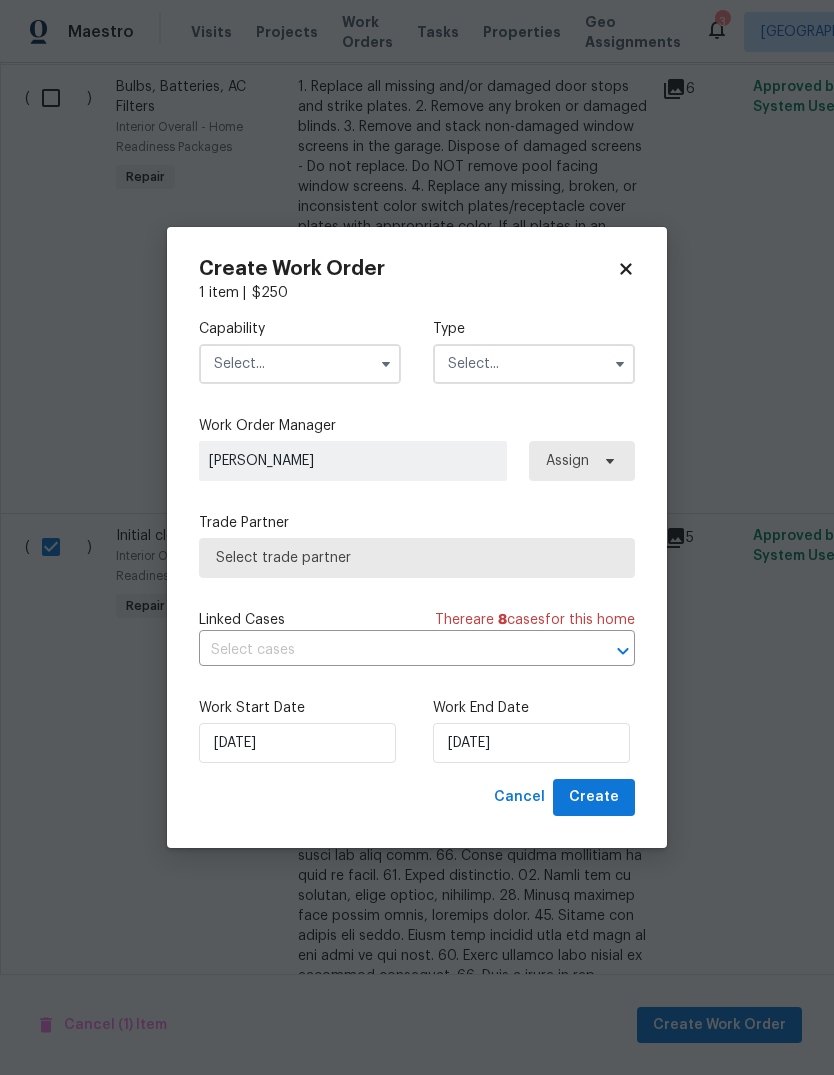 click at bounding box center [300, 364] 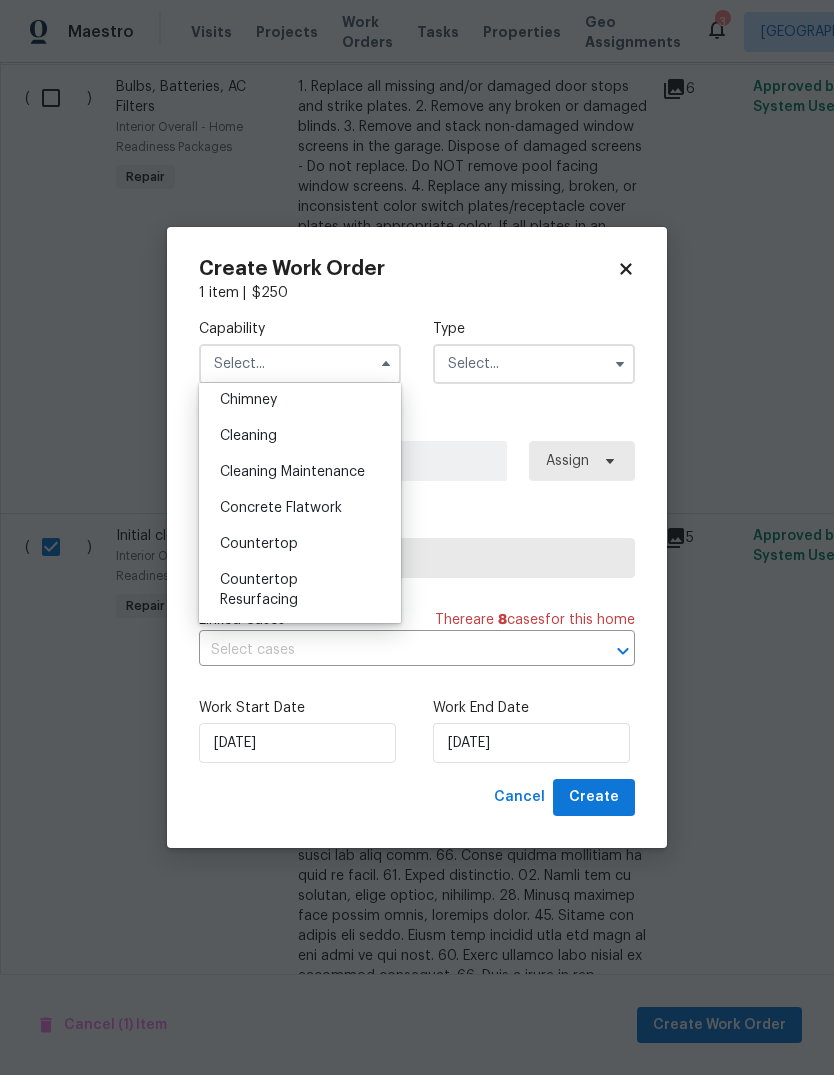 scroll, scrollTop: 259, scrollLeft: 0, axis: vertical 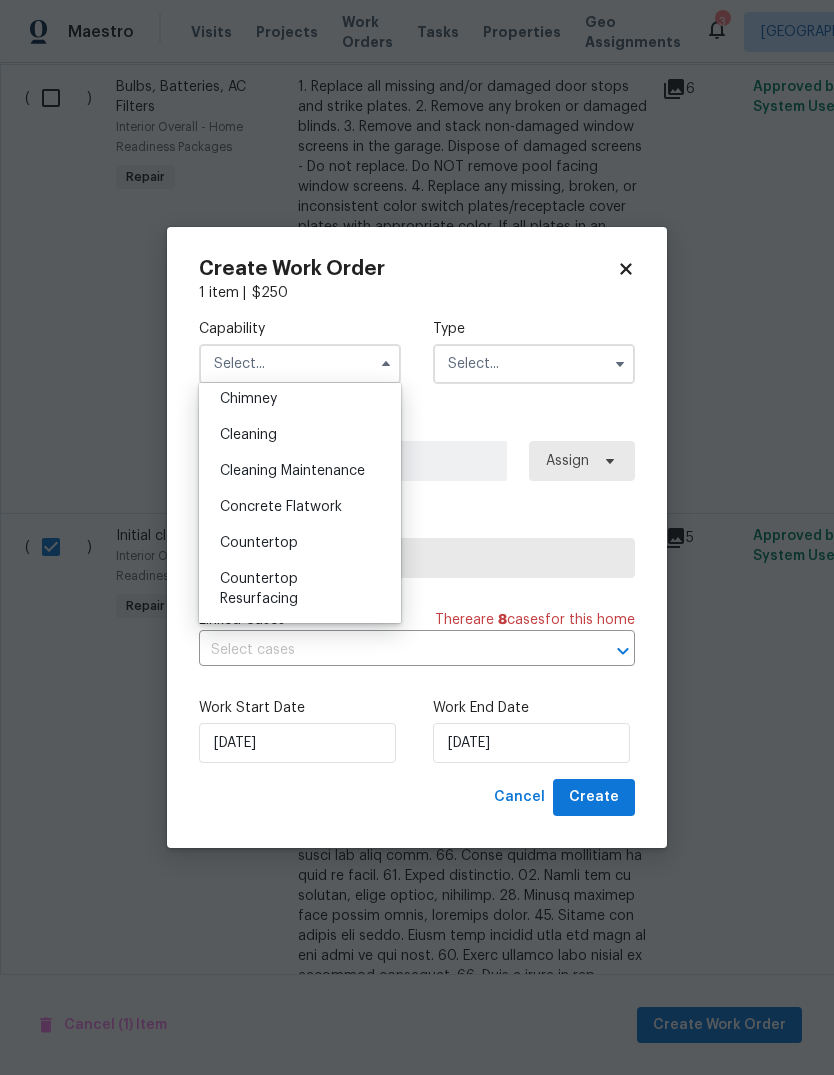 click on "Cleaning" at bounding box center [248, 435] 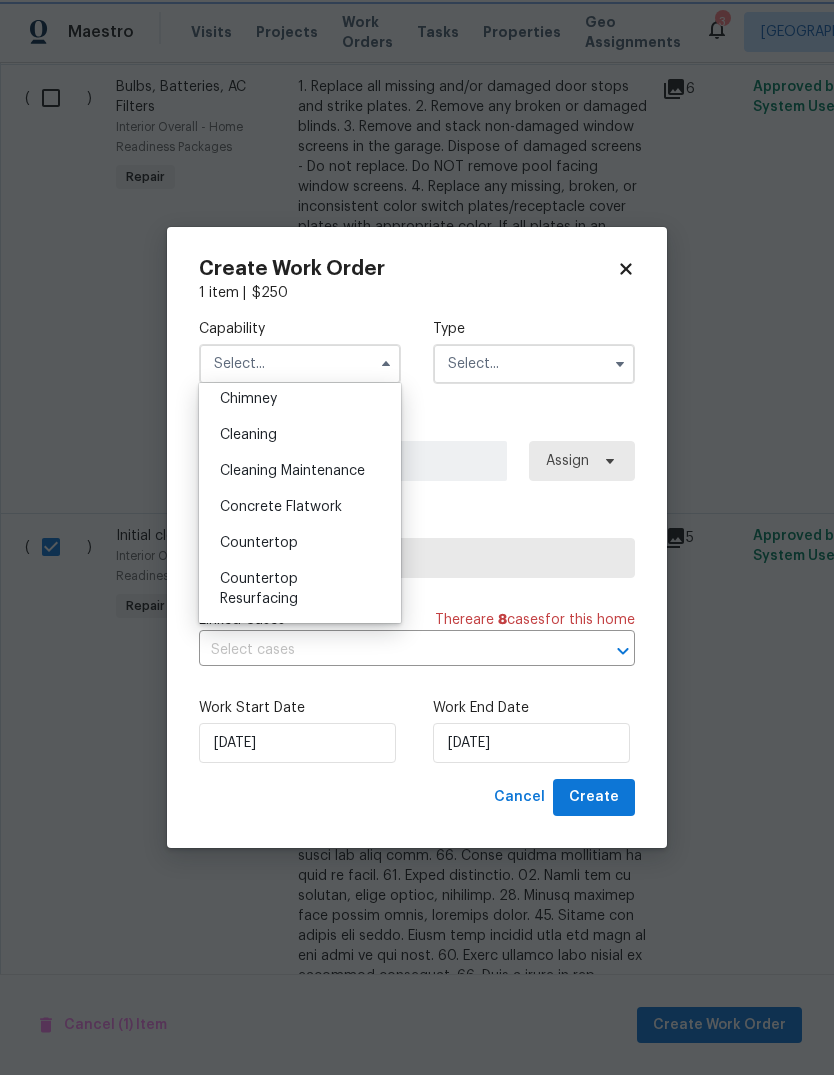 type on "Cleaning" 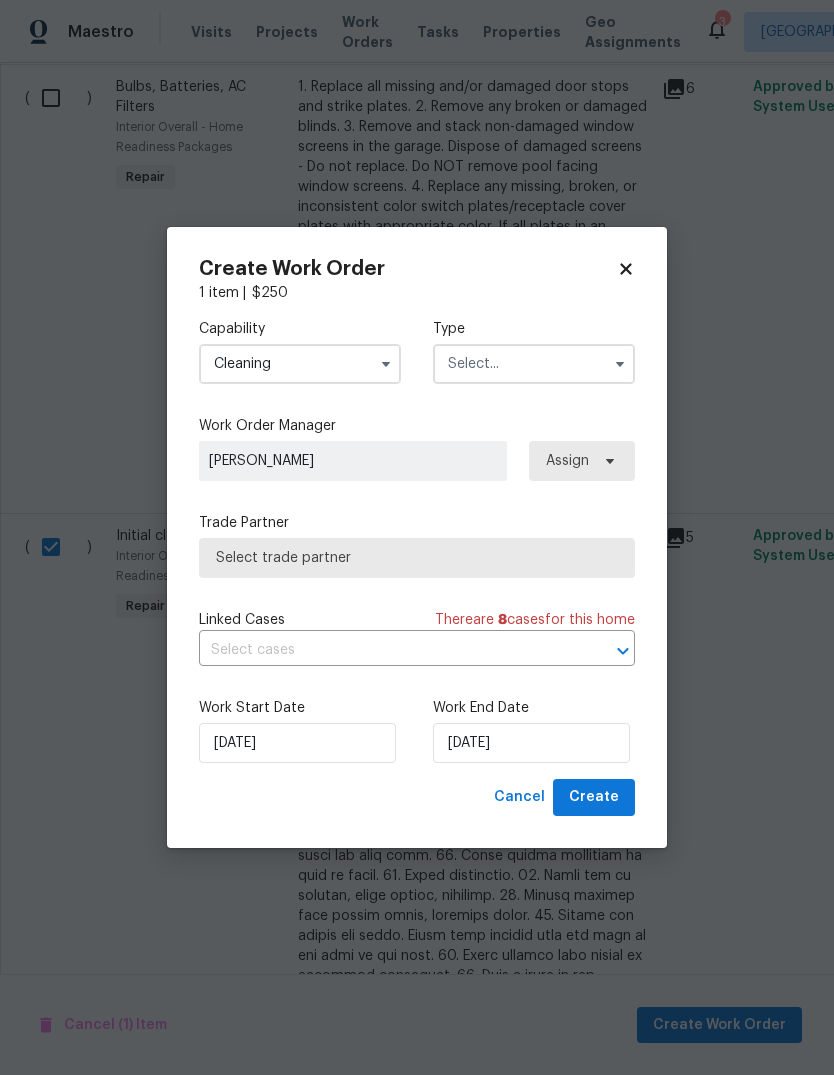 click at bounding box center (534, 364) 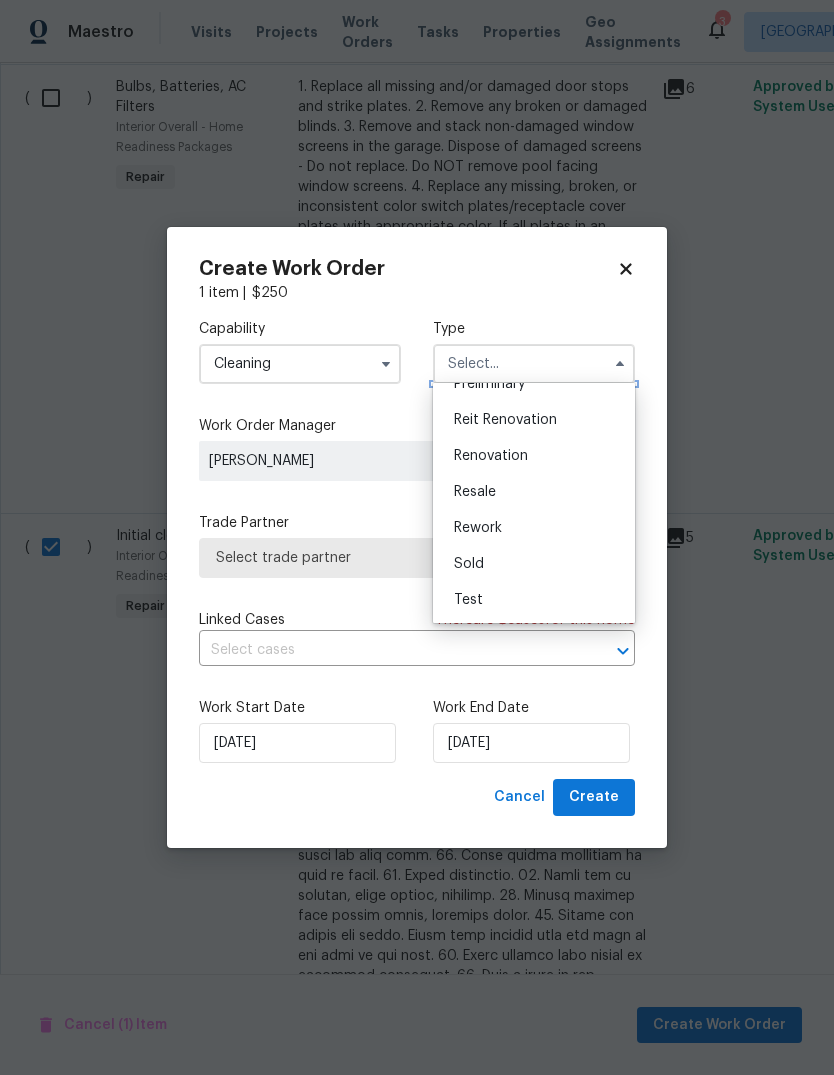 scroll, scrollTop: 454, scrollLeft: 0, axis: vertical 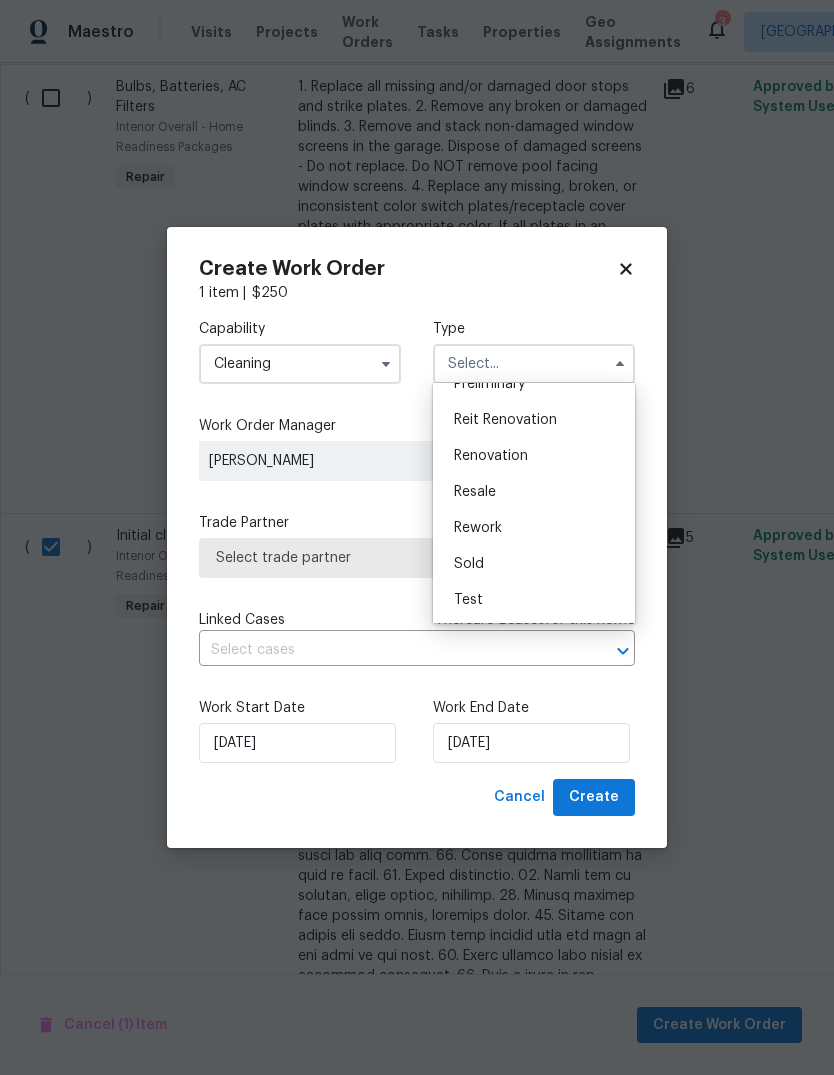 click on "Renovation" at bounding box center [491, 456] 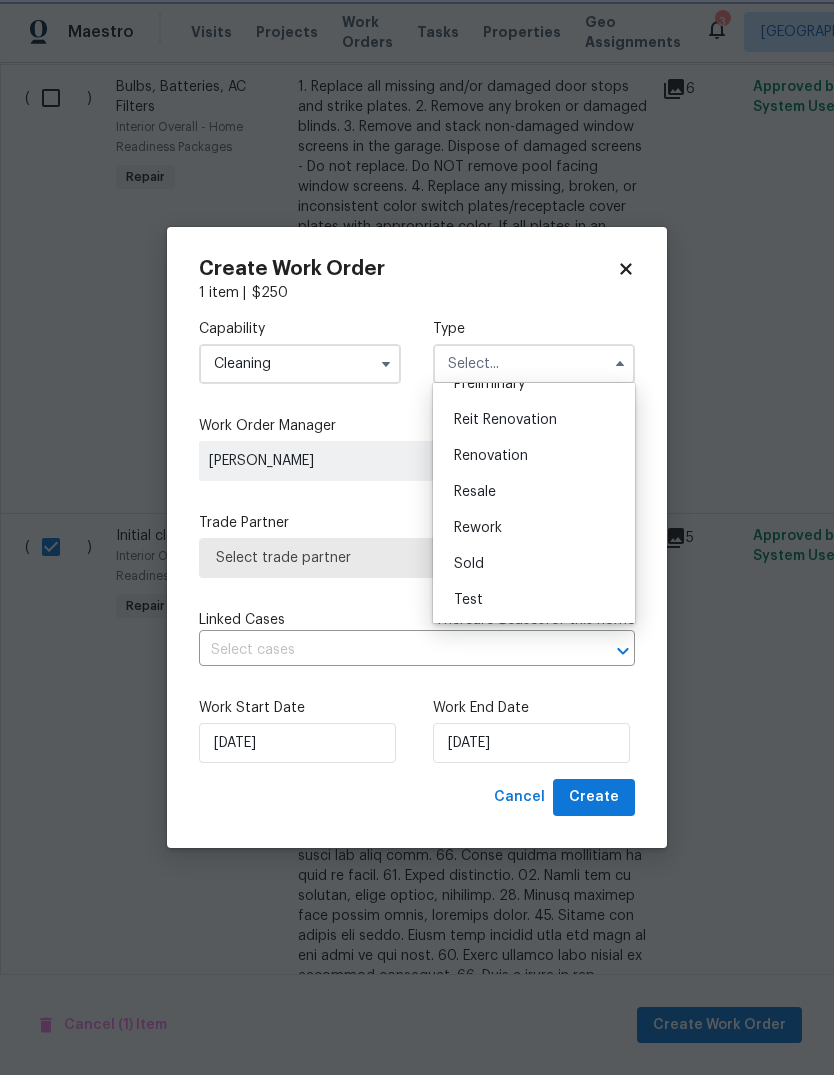 type on "Renovation" 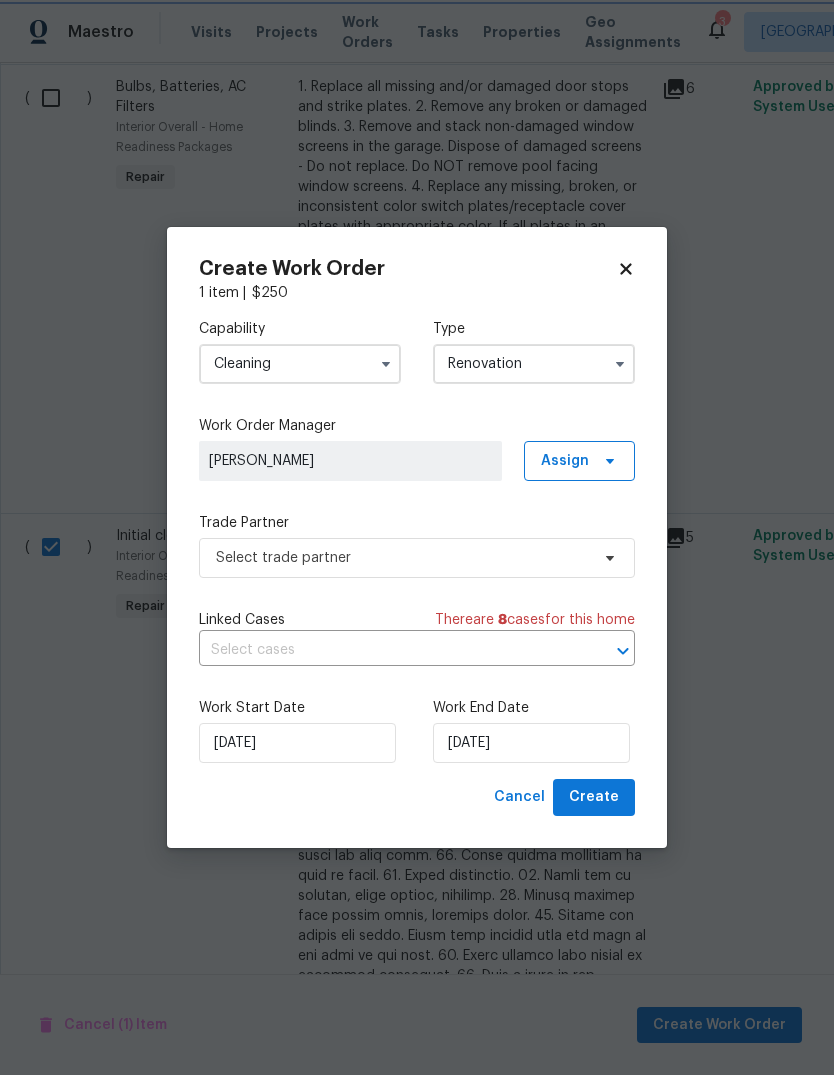scroll, scrollTop: 0, scrollLeft: 0, axis: both 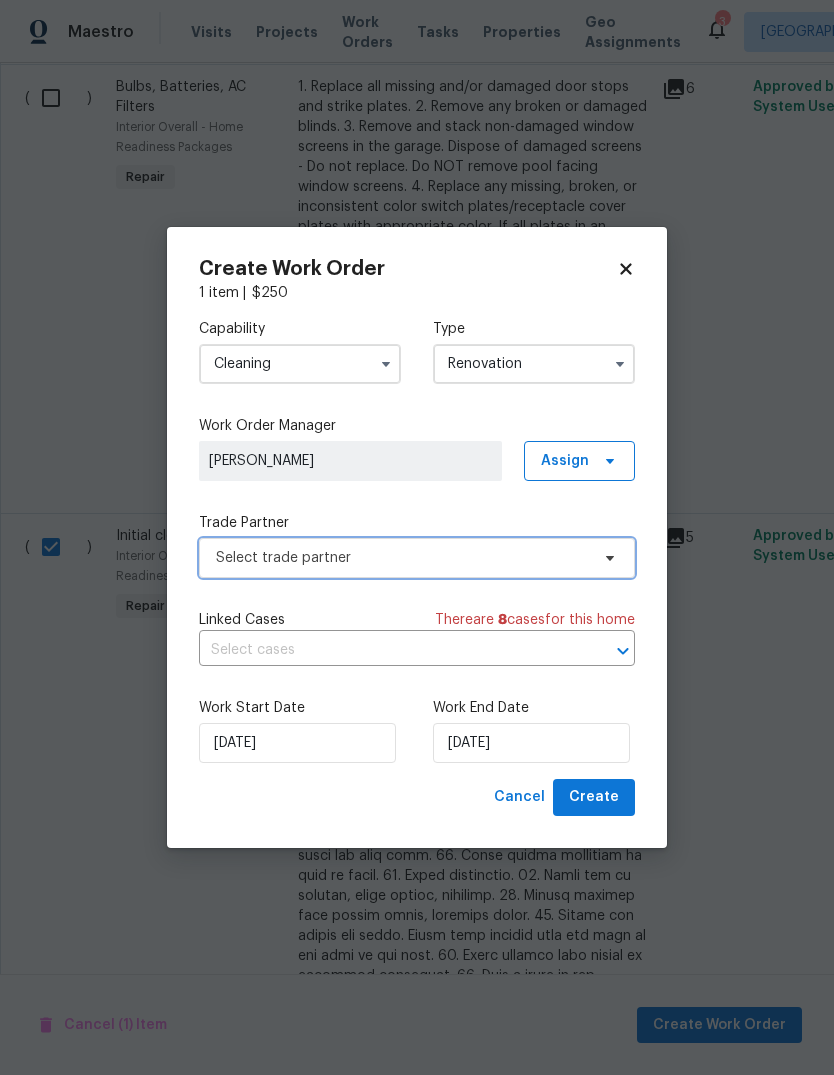 click on "Select trade partner" at bounding box center (402, 558) 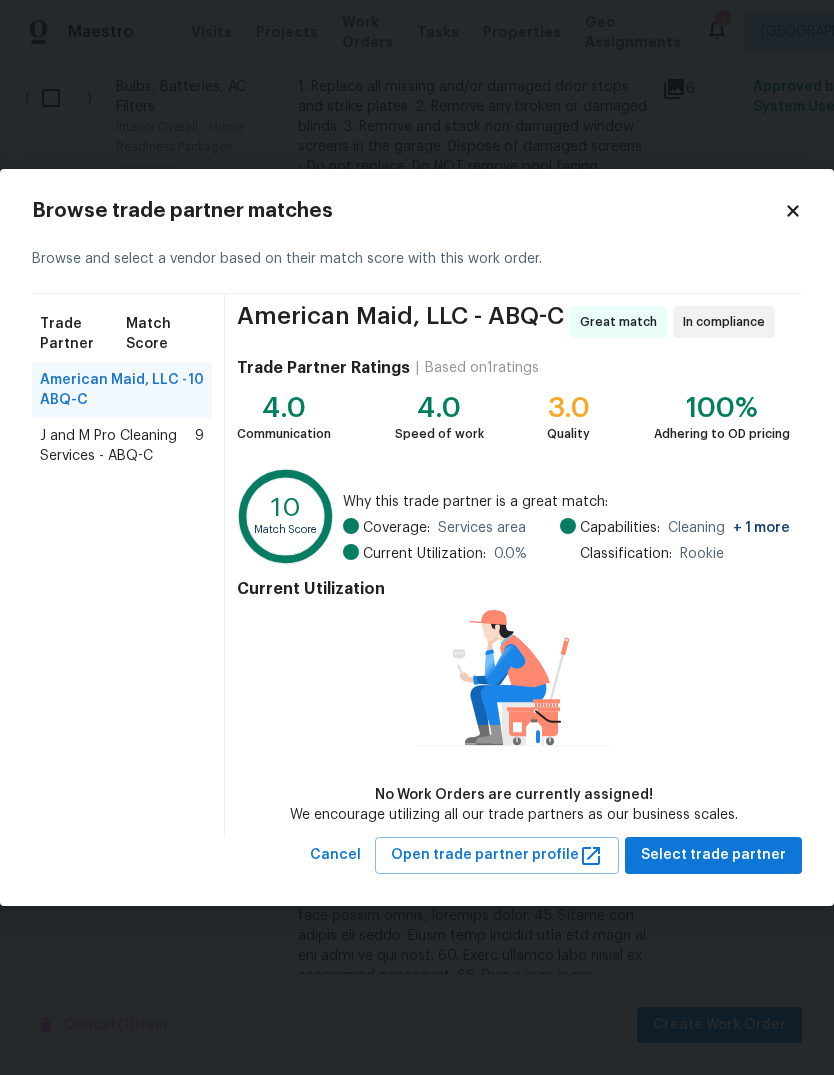 click on "J and M Pro Cleaning Services - ABQ-C" at bounding box center (117, 446) 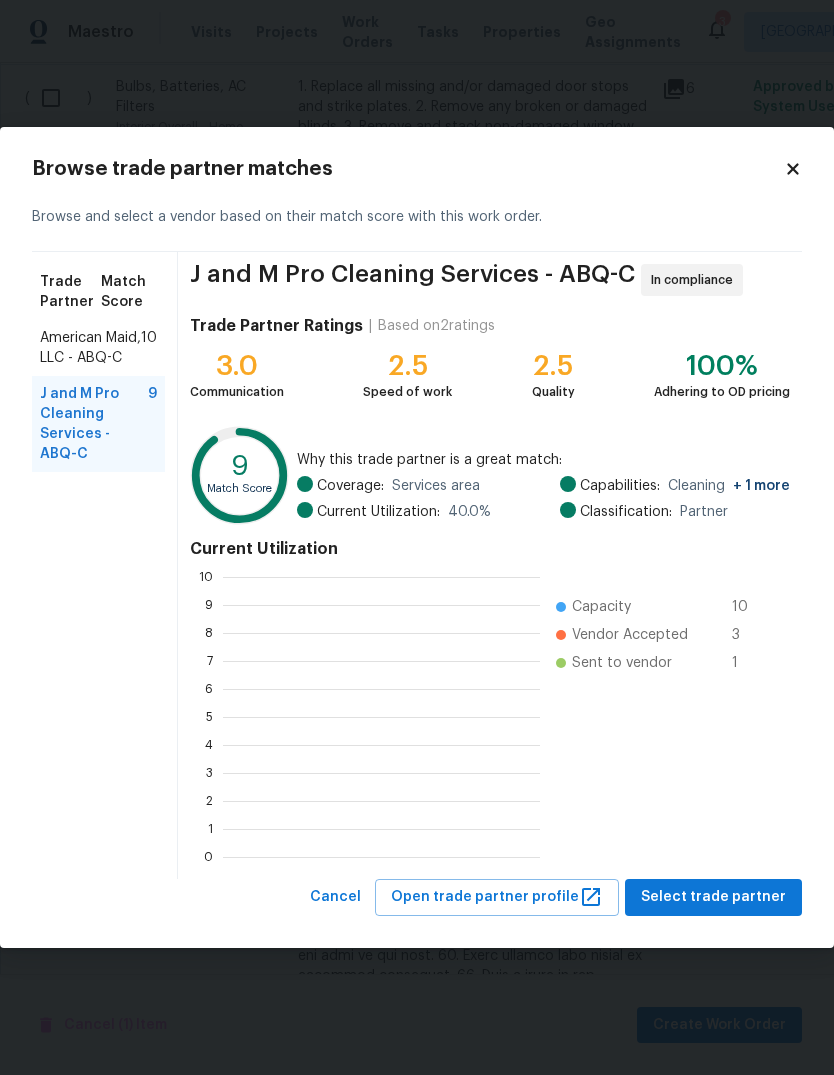 scroll, scrollTop: 2, scrollLeft: 2, axis: both 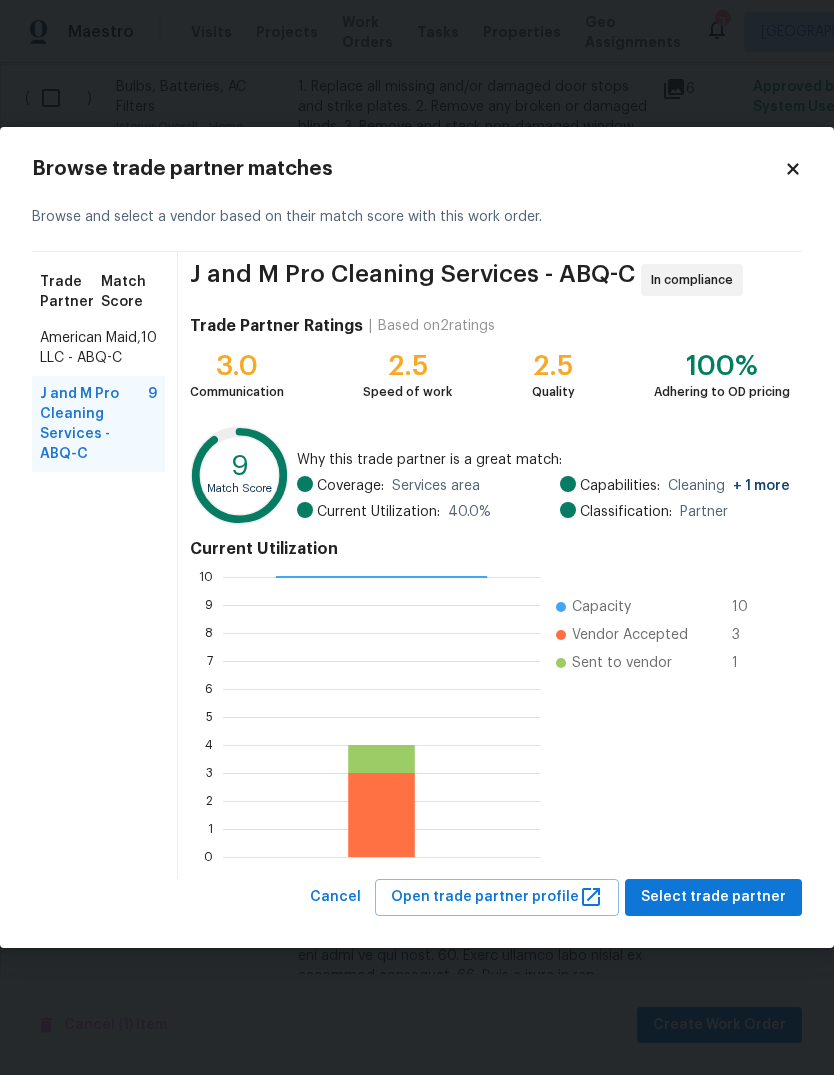 click on "American Maid, LLC - ABQ-C" at bounding box center (90, 348) 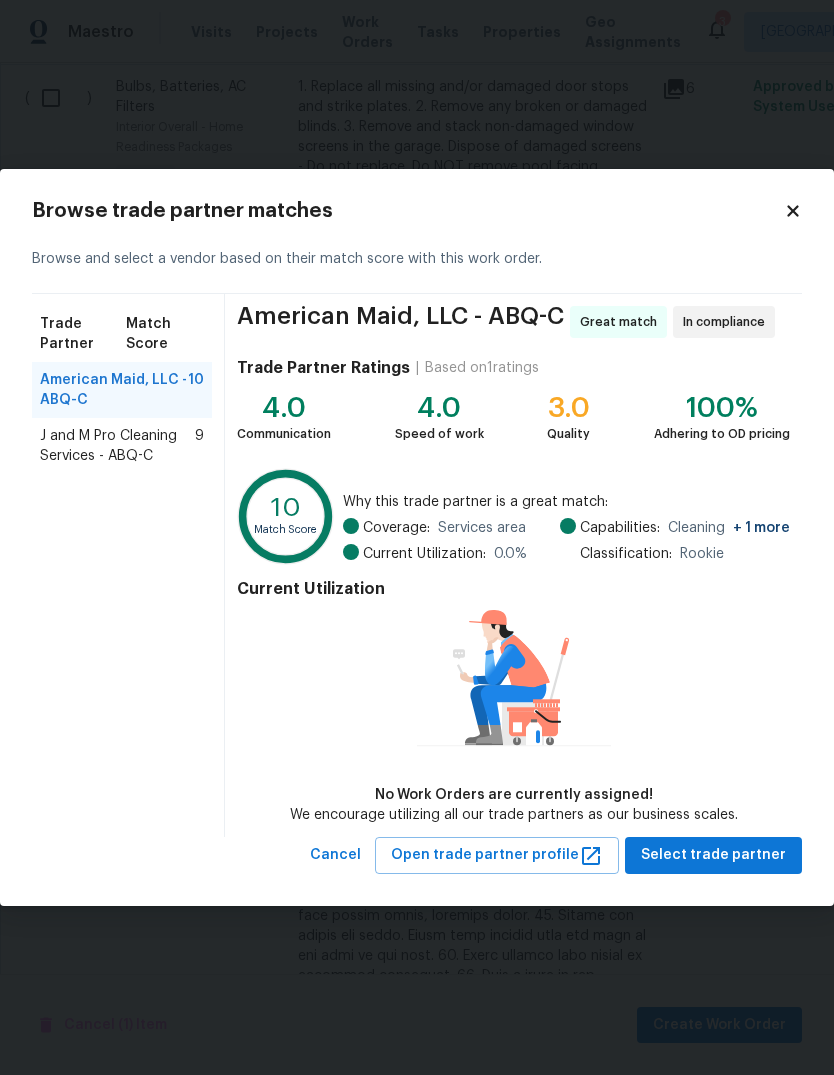 click on "J and M Pro Cleaning Services - ABQ-C" at bounding box center (117, 446) 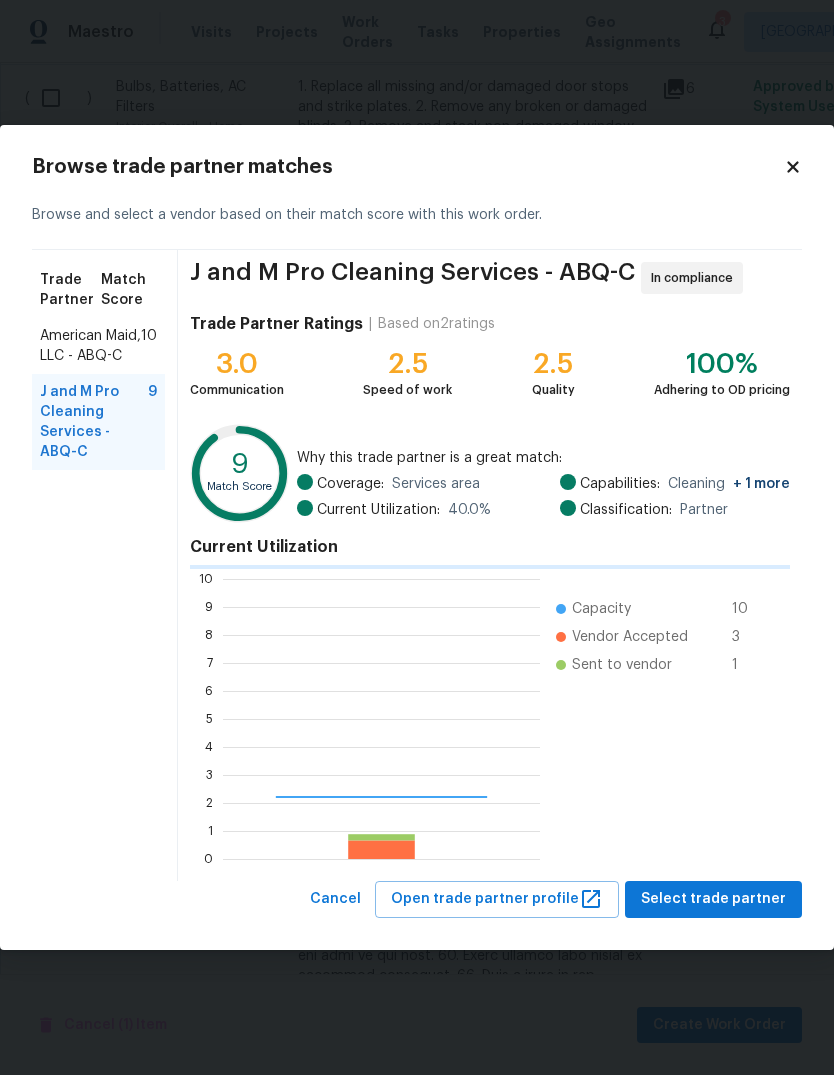 scroll, scrollTop: 2, scrollLeft: 2, axis: both 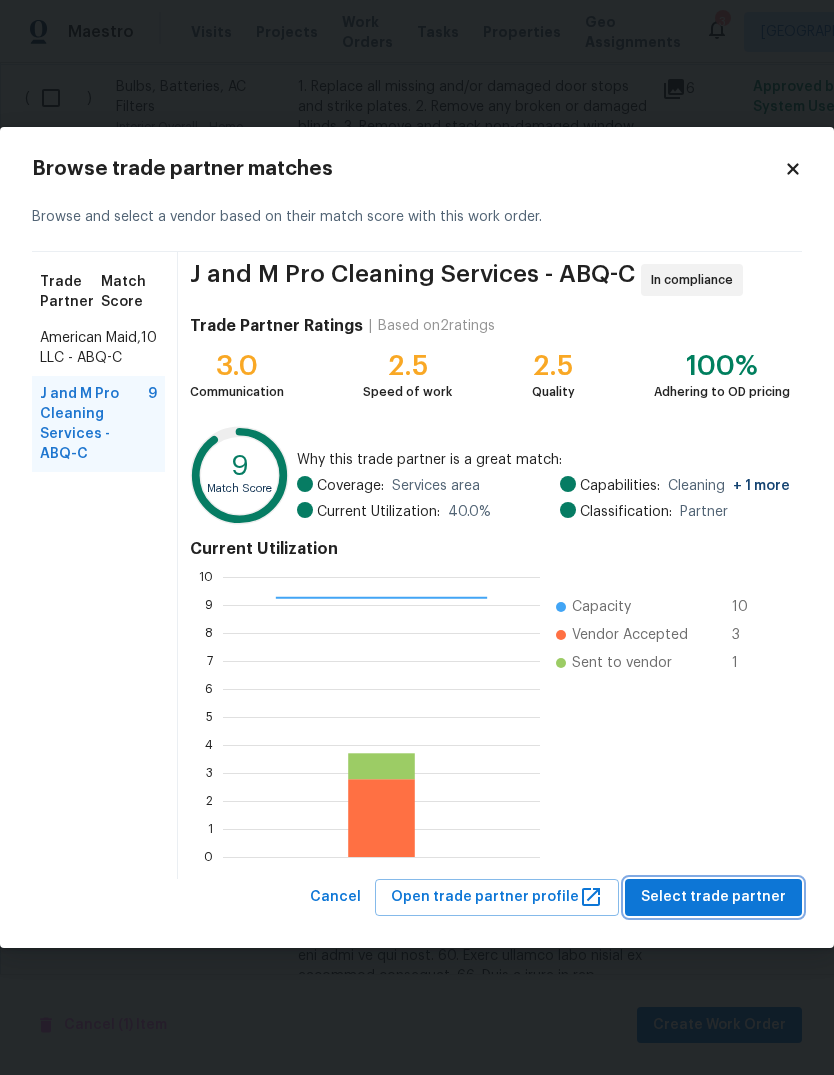 click on "Select trade partner" at bounding box center [713, 897] 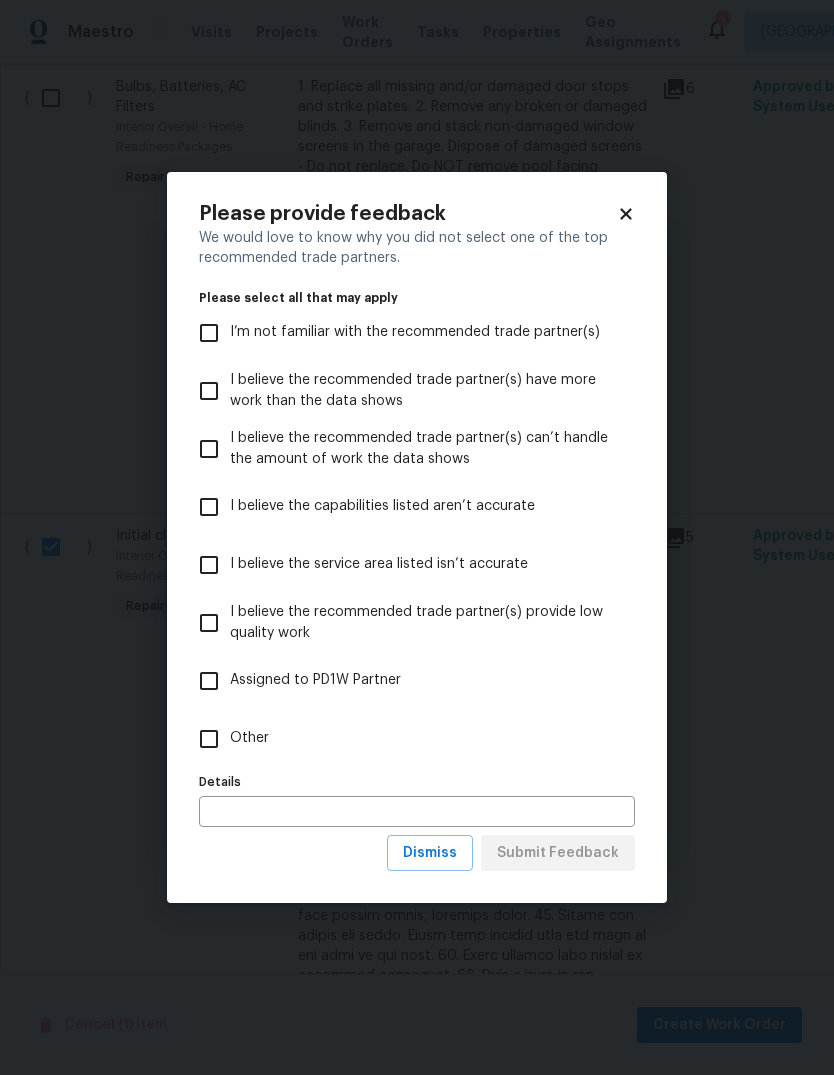 click on "Other" at bounding box center (209, 739) 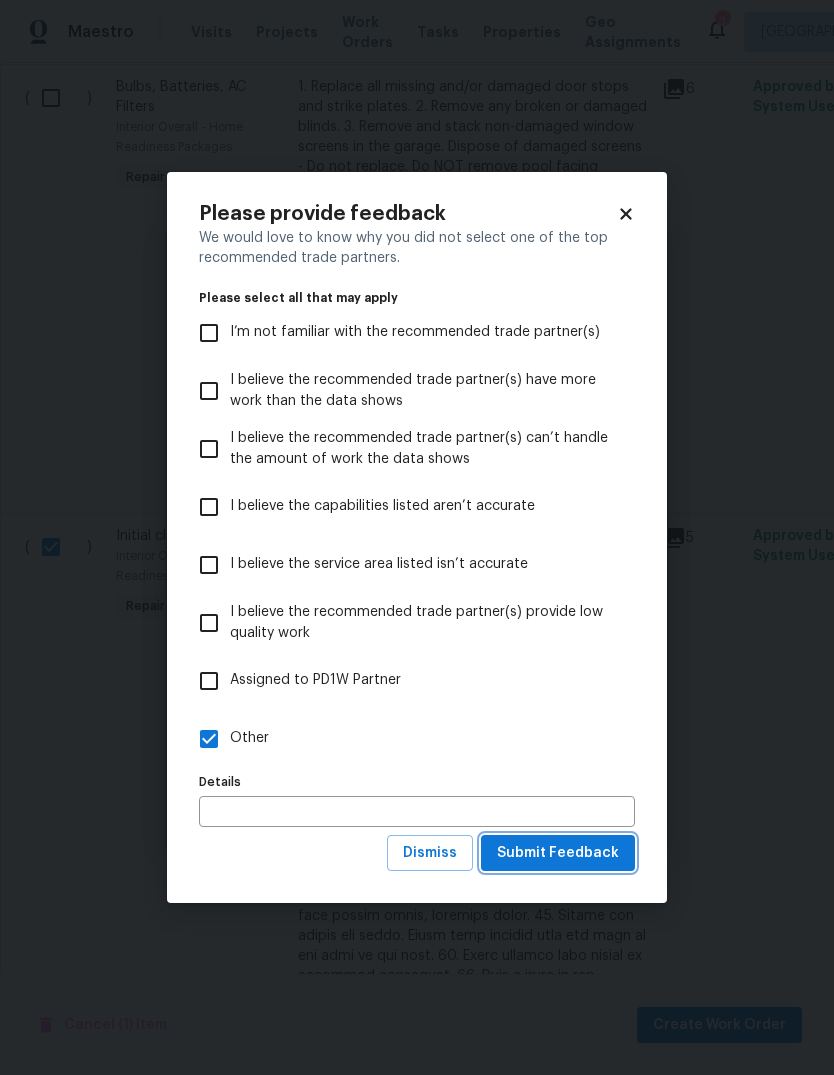 click on "Submit Feedback" at bounding box center (558, 853) 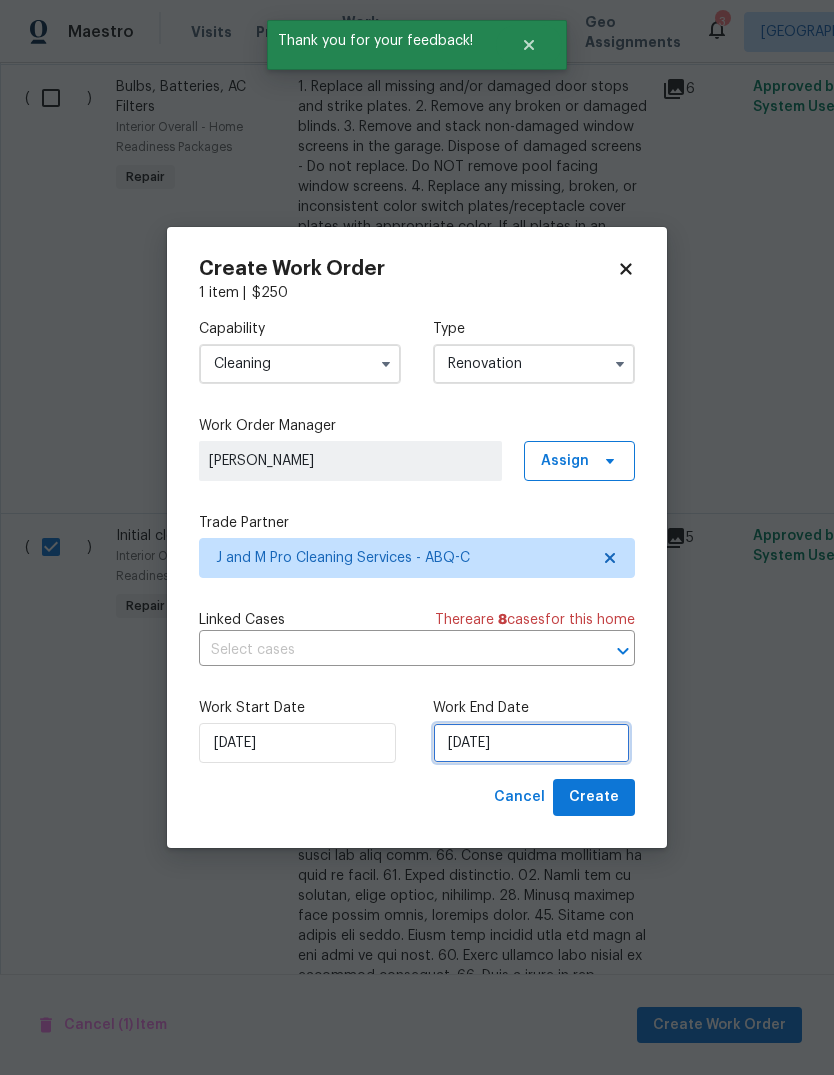click on "7/10/2025" at bounding box center [531, 743] 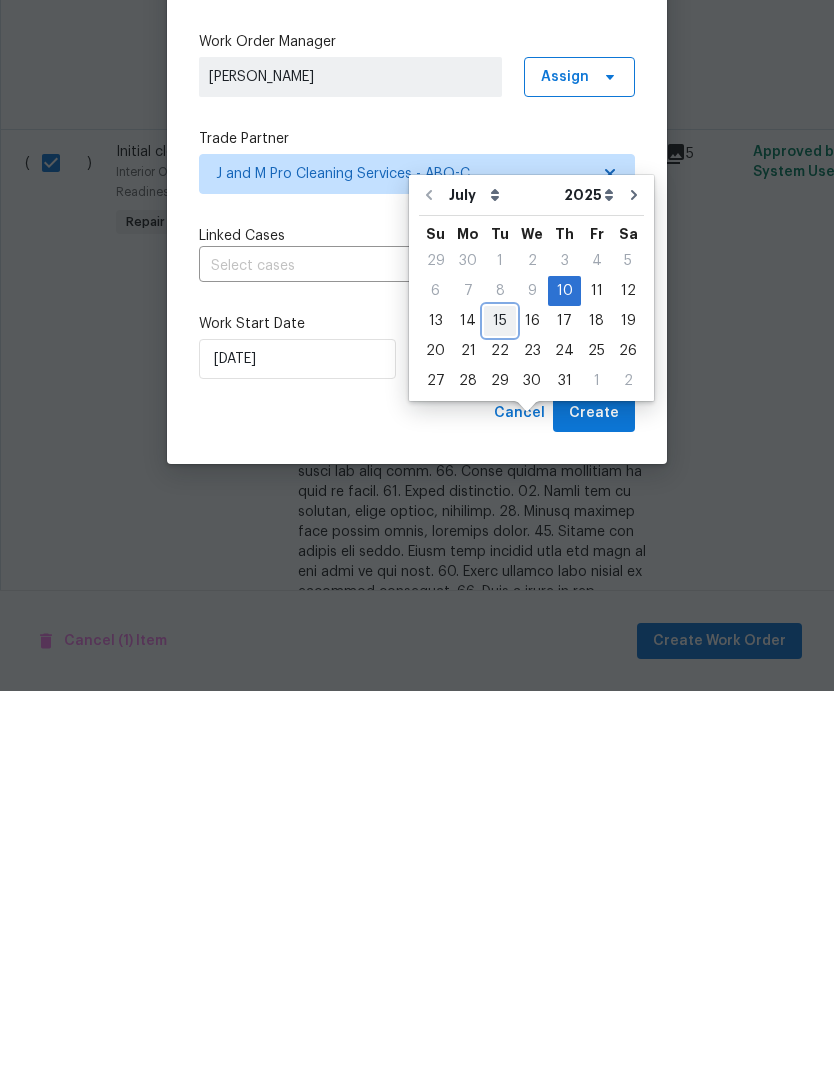 click on "15" at bounding box center (500, 705) 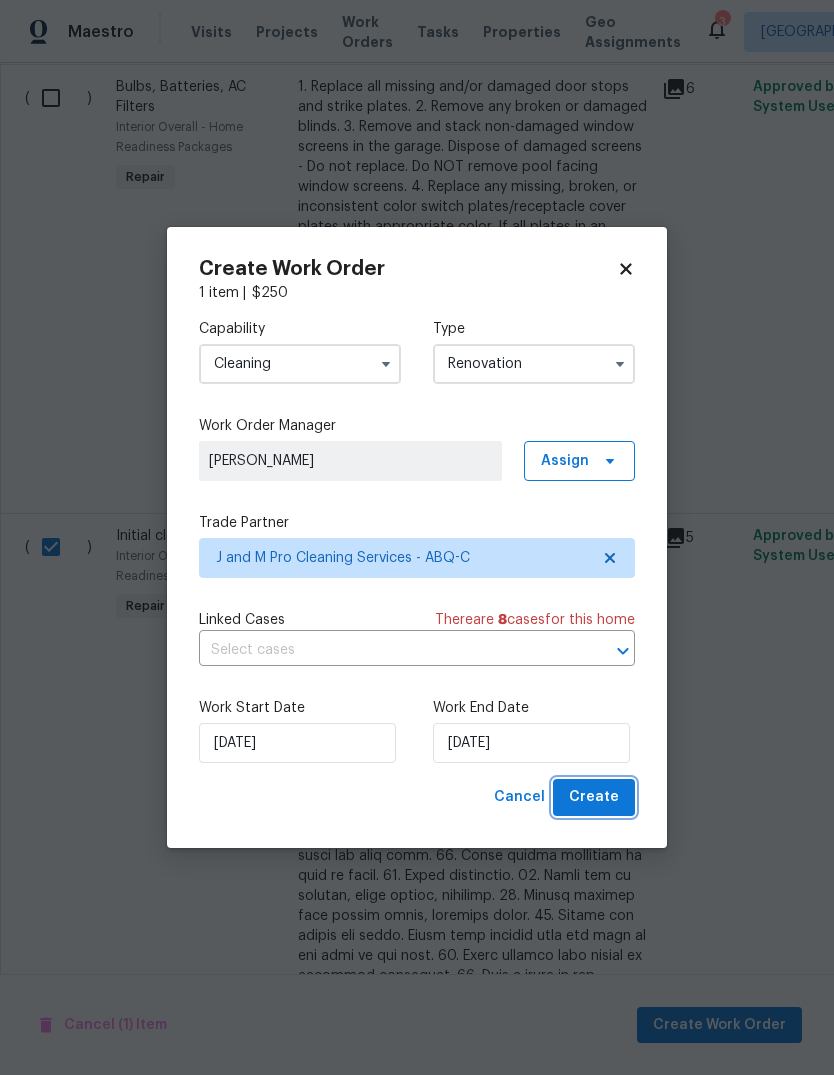 click on "Create" at bounding box center (594, 797) 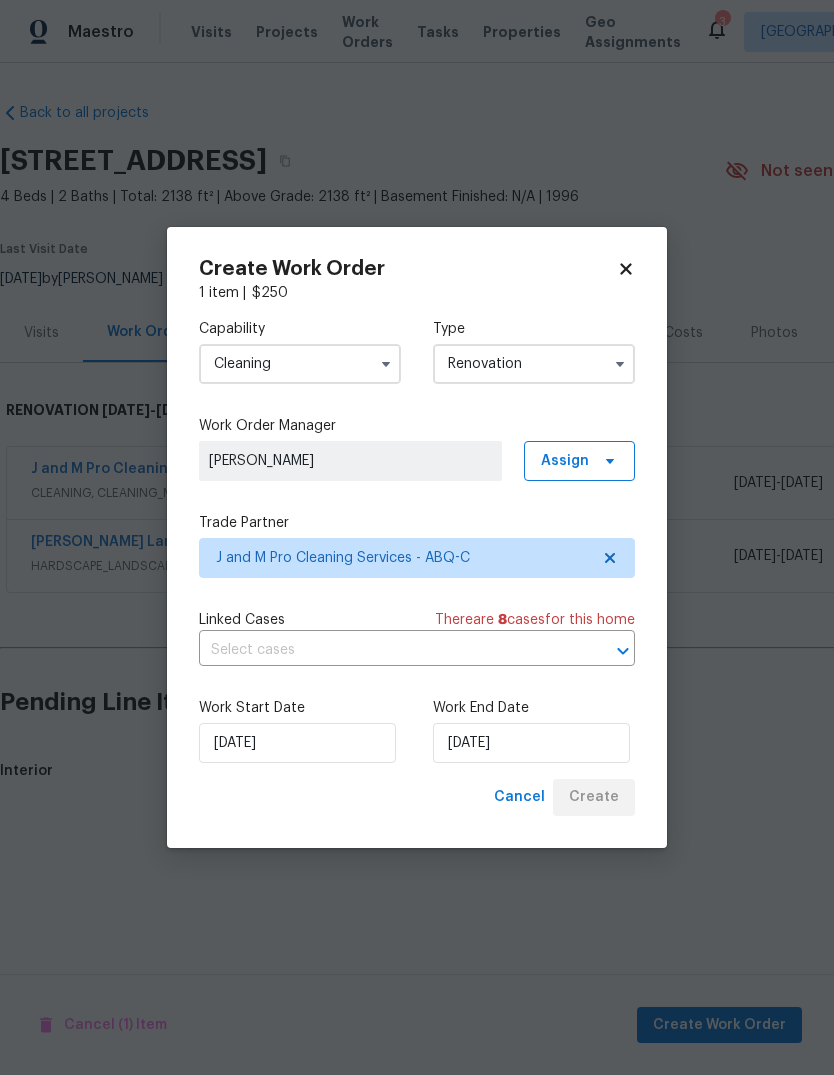 scroll, scrollTop: 0, scrollLeft: 0, axis: both 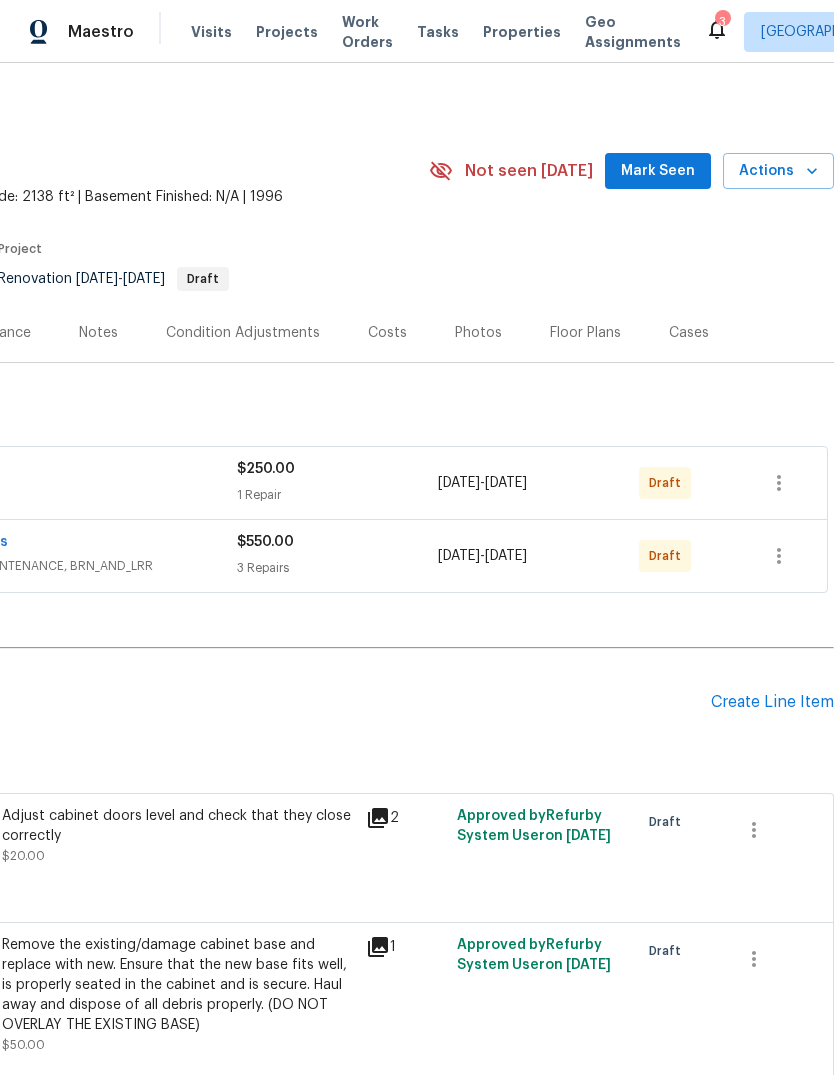 click on "Mark Seen" at bounding box center (658, 171) 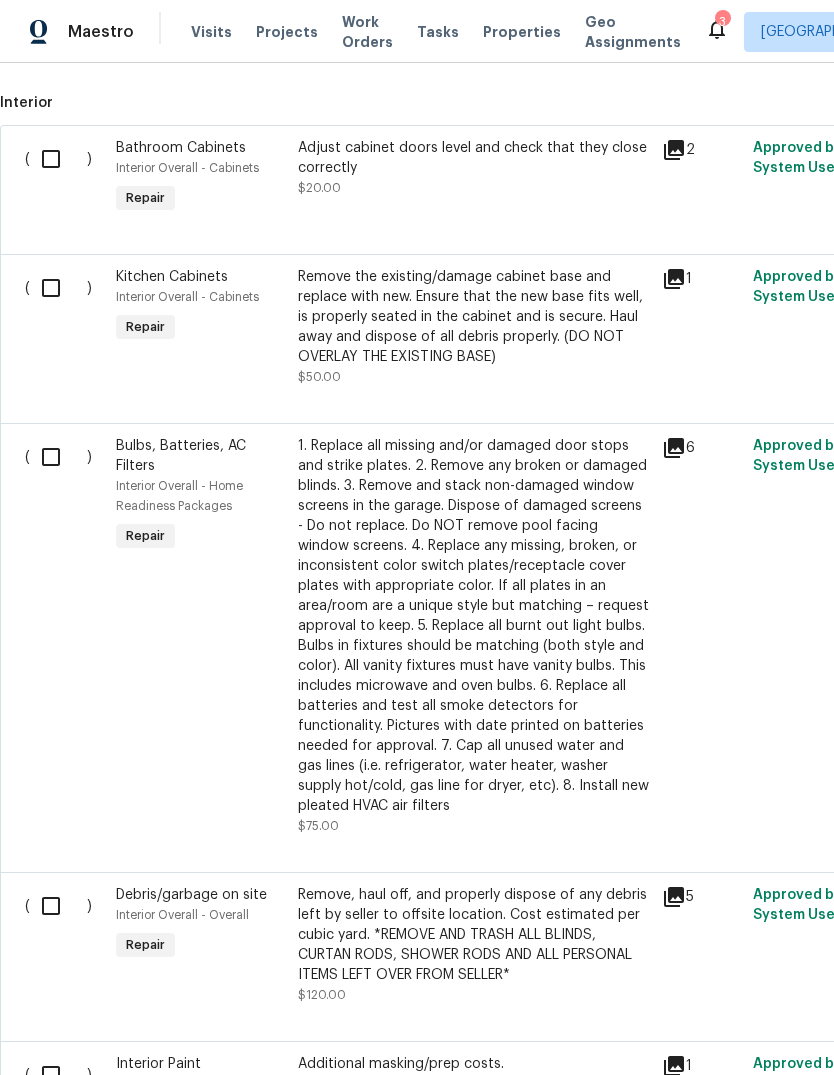 scroll, scrollTop: 668, scrollLeft: 0, axis: vertical 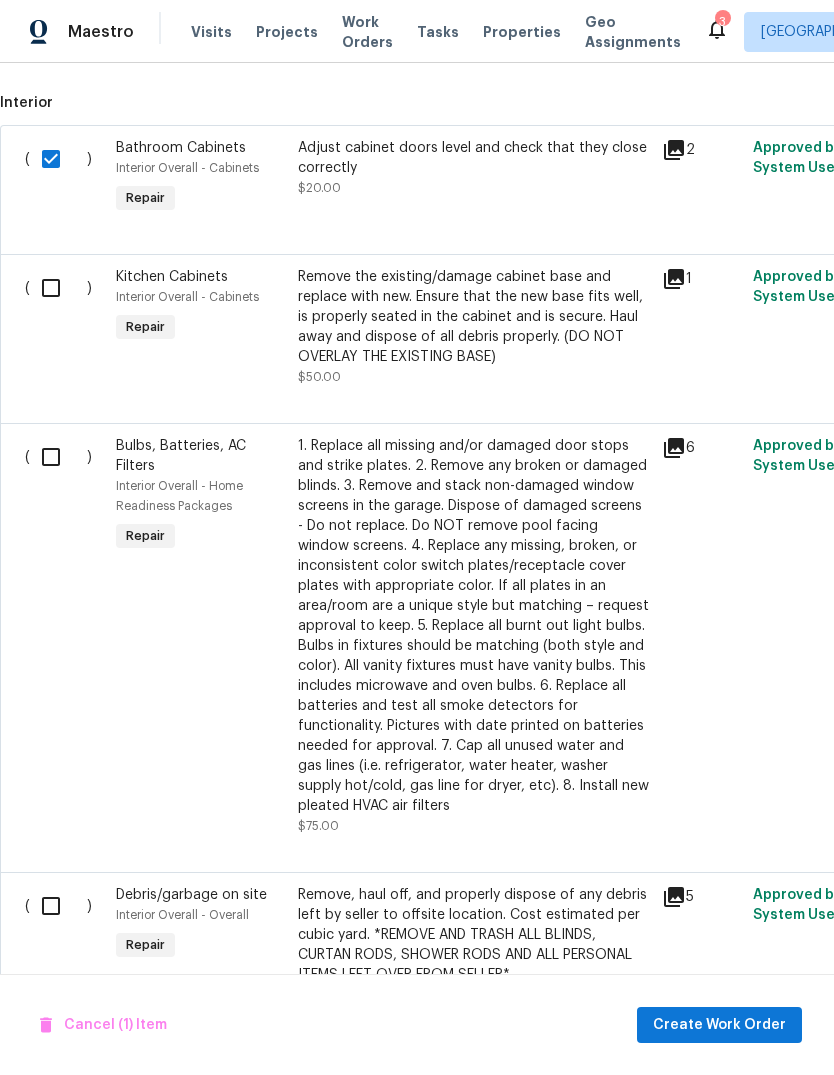 click at bounding box center [58, 288] 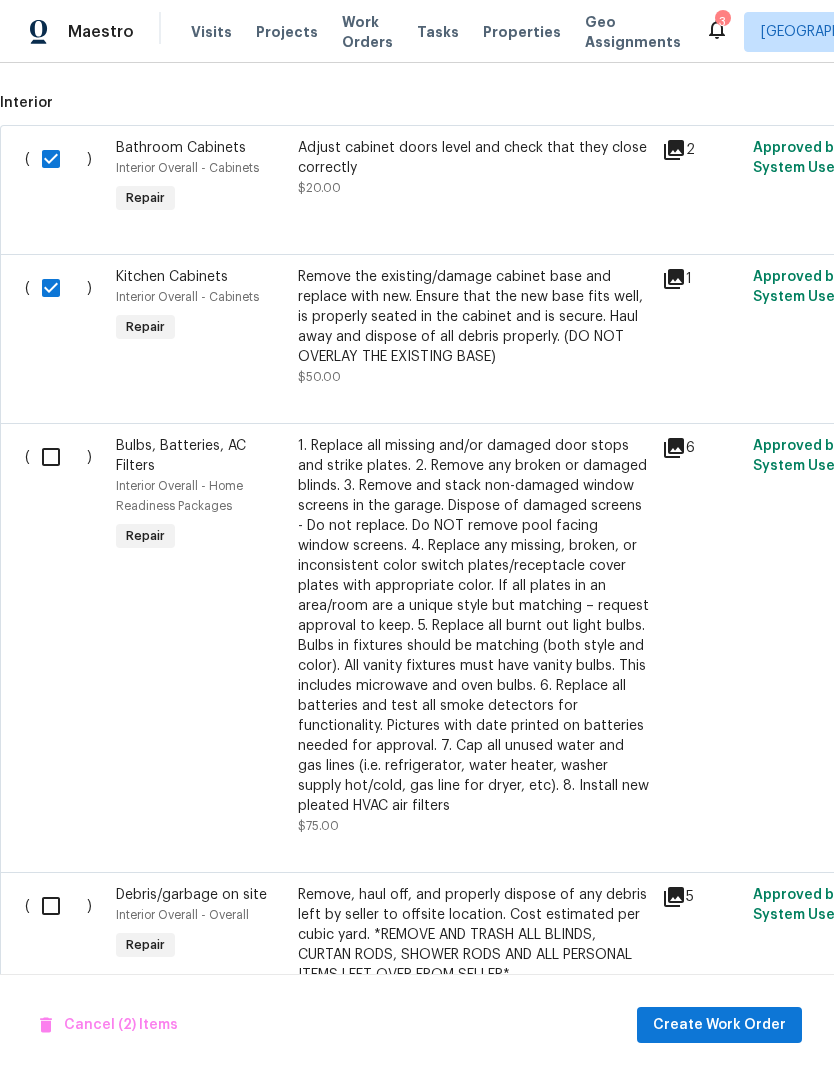 click at bounding box center (58, 457) 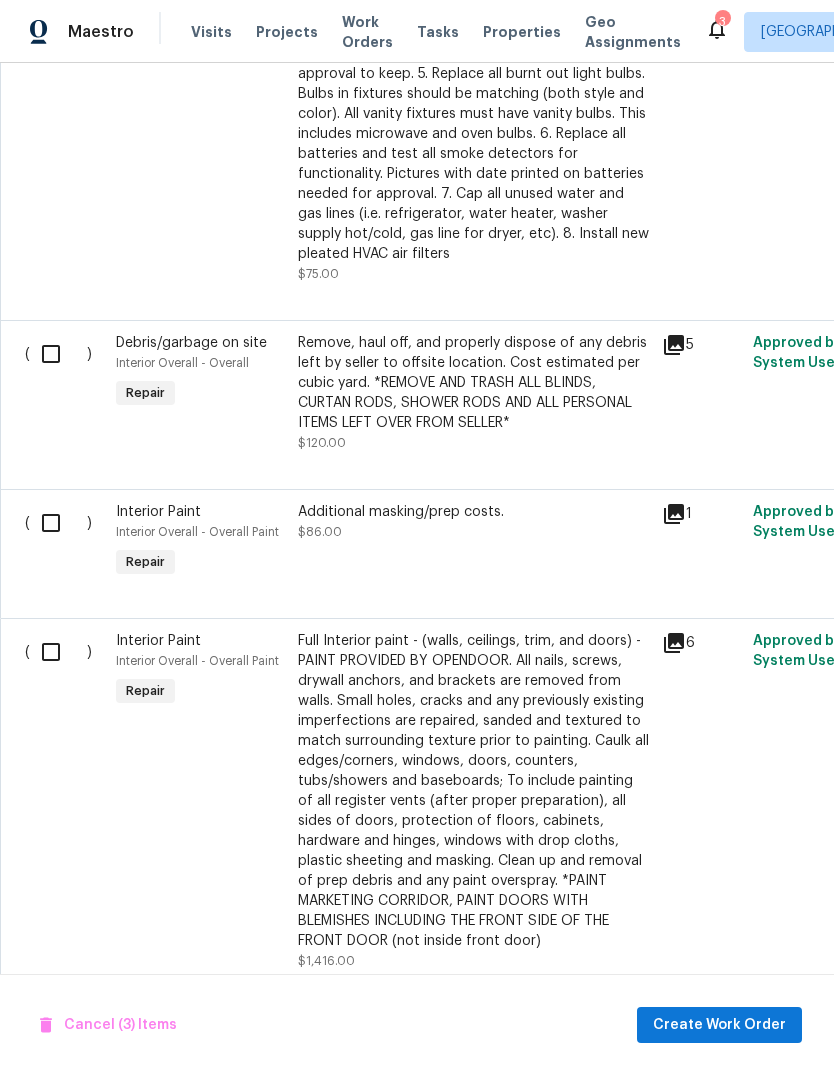 scroll, scrollTop: 1219, scrollLeft: 0, axis: vertical 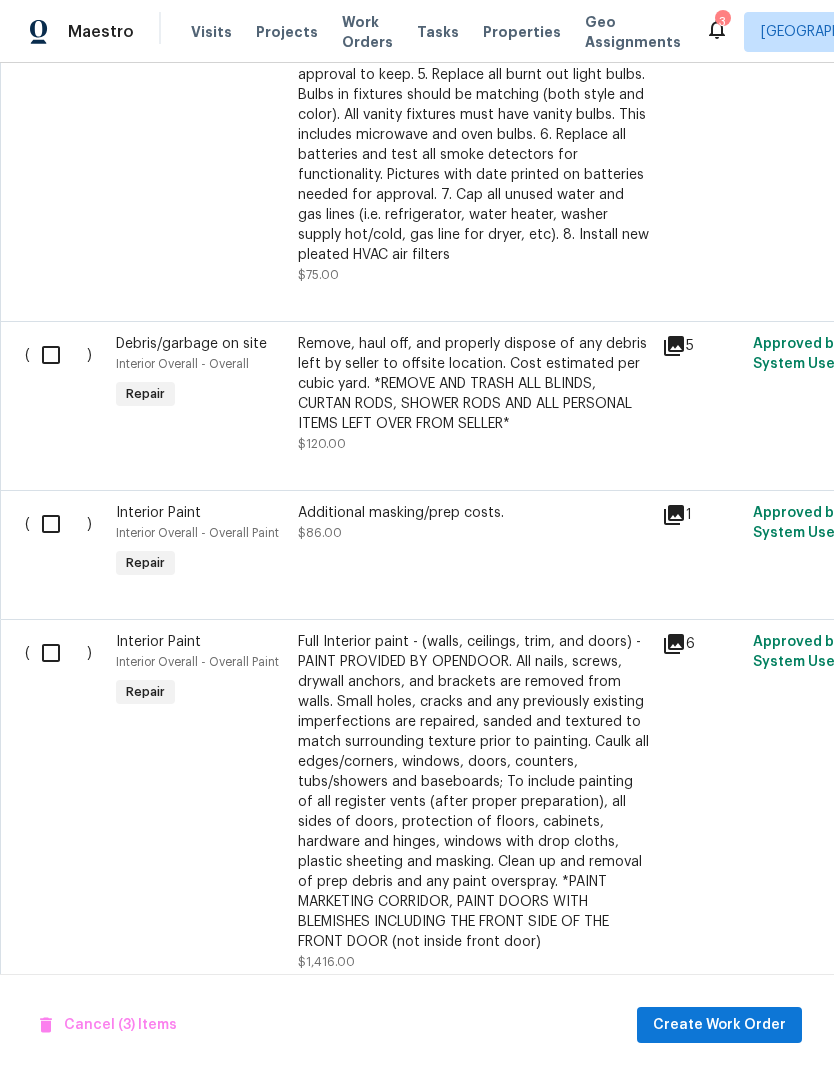 click at bounding box center (58, 355) 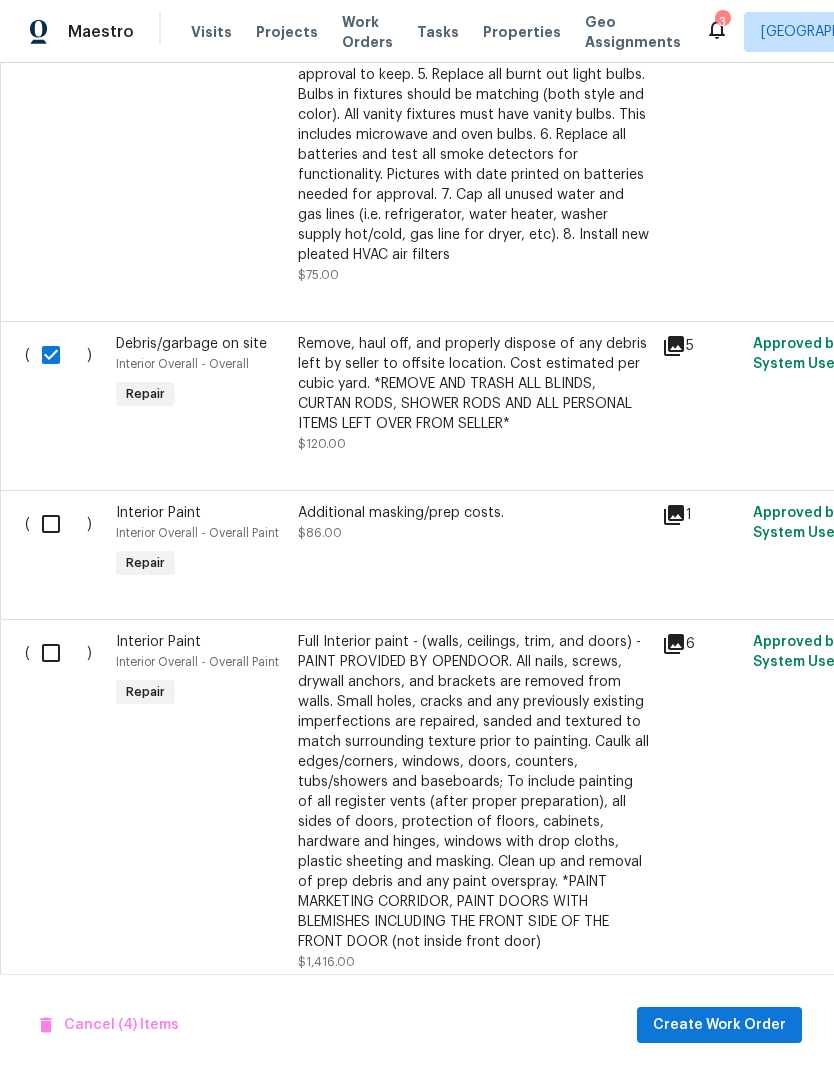 click at bounding box center (58, 524) 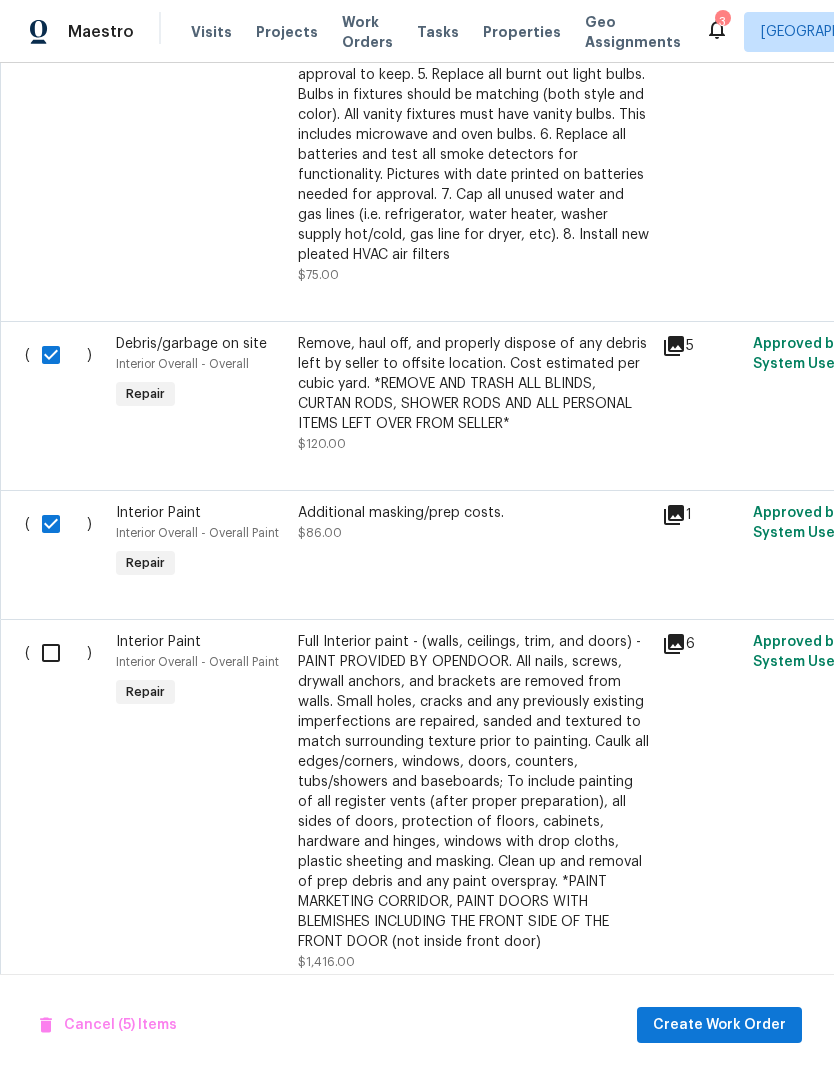 click at bounding box center [58, 653] 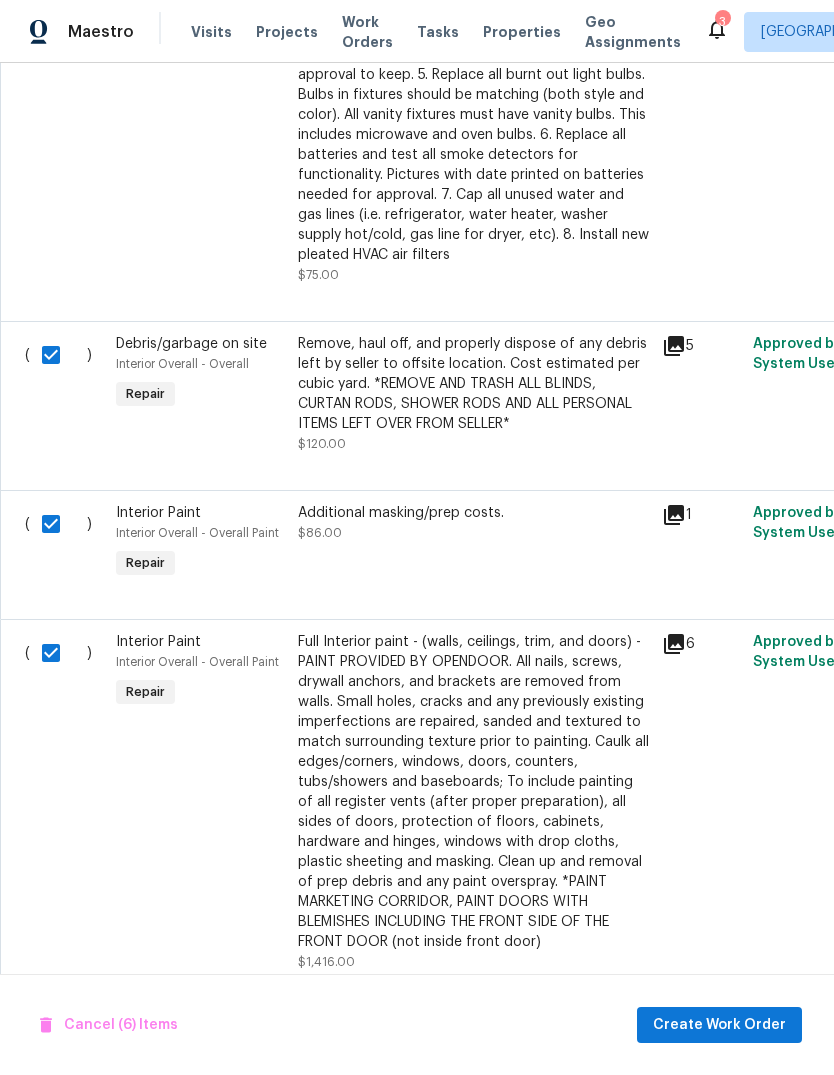 scroll, scrollTop: 75, scrollLeft: 0, axis: vertical 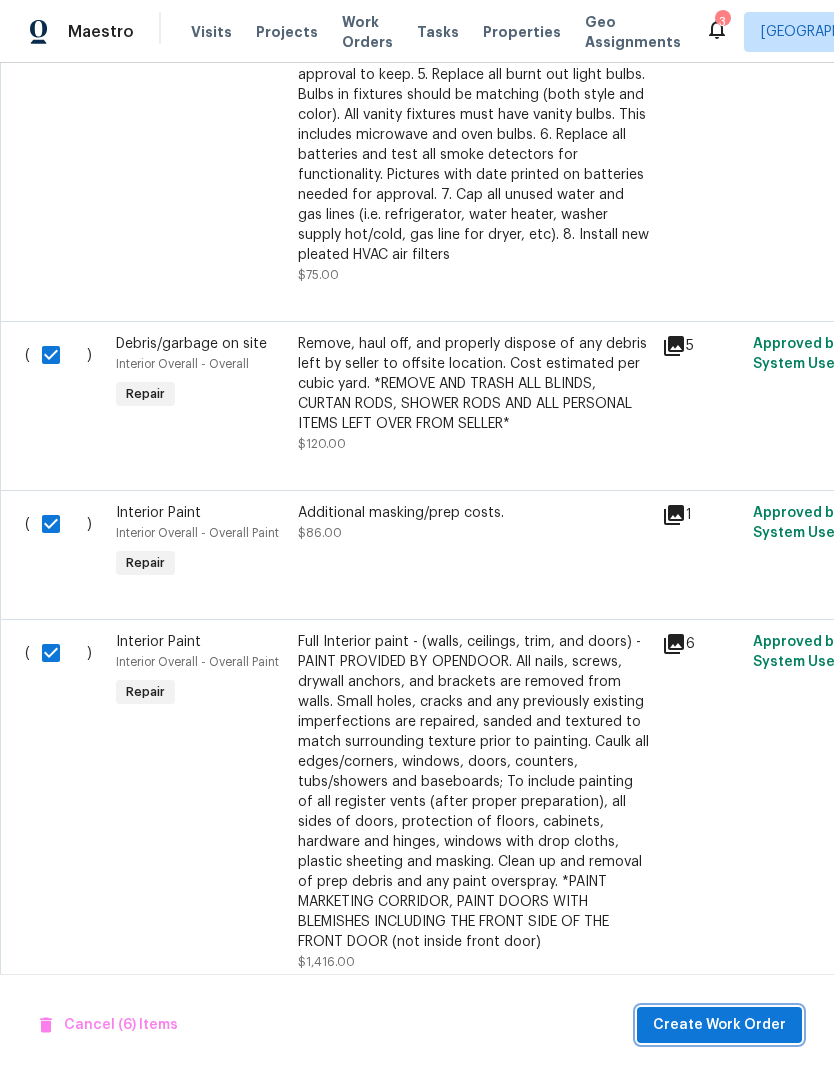 click on "Create Work Order" at bounding box center [719, 1025] 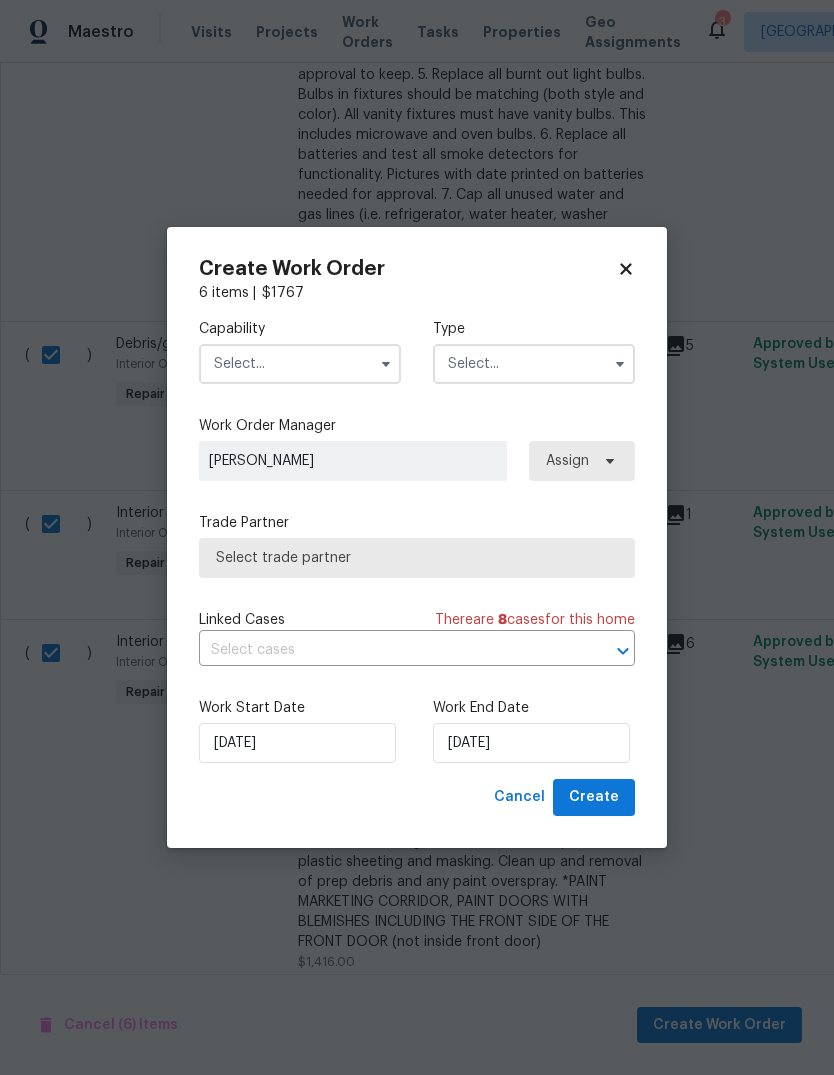 click at bounding box center [300, 364] 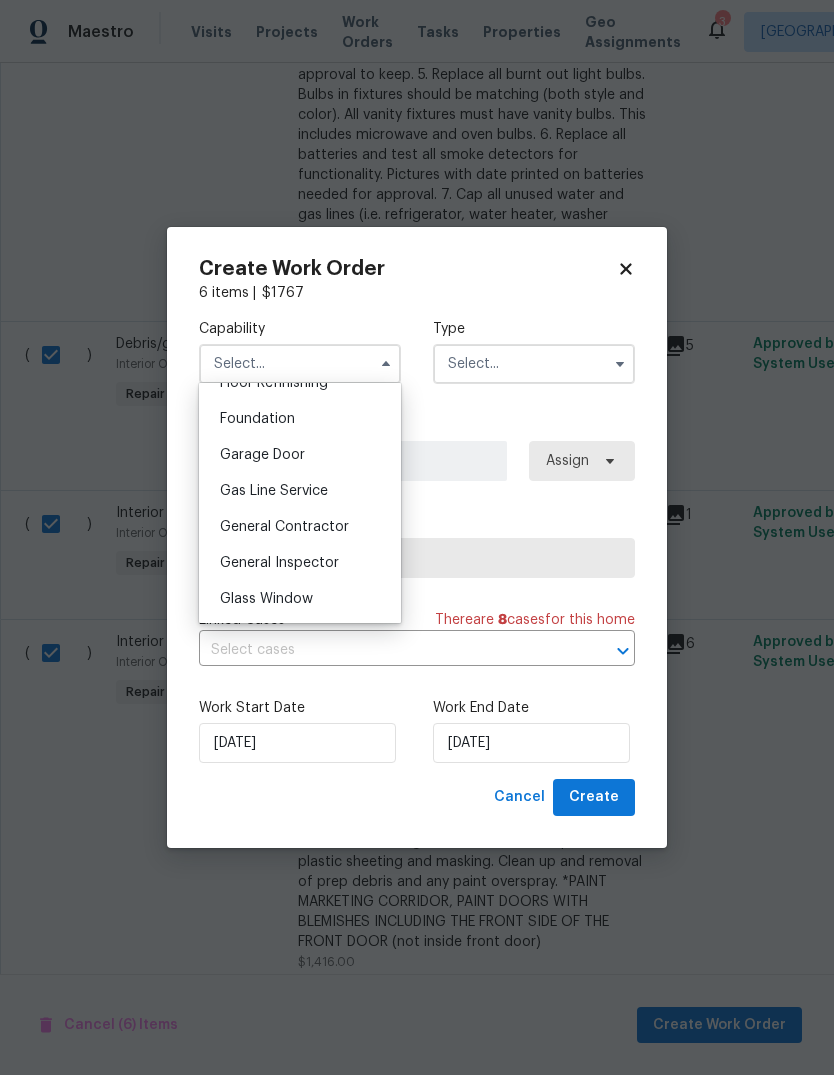 scroll, scrollTop: 848, scrollLeft: 0, axis: vertical 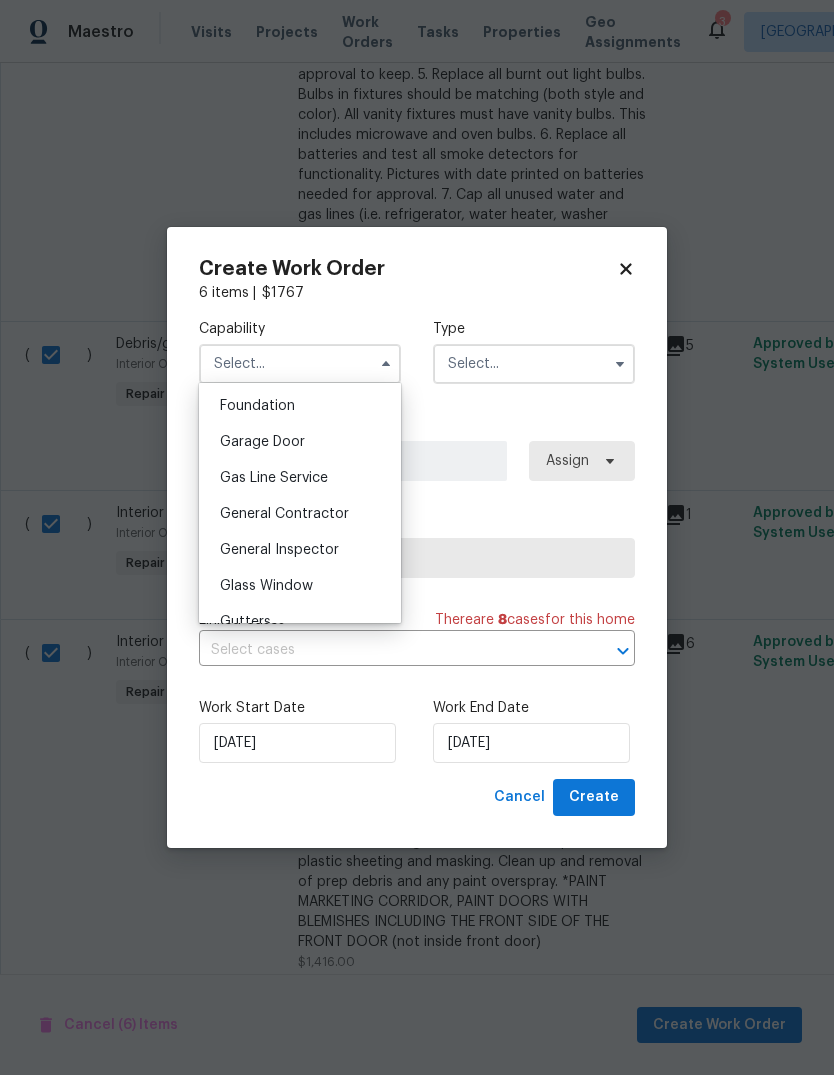 click on "General Contractor" at bounding box center (284, 514) 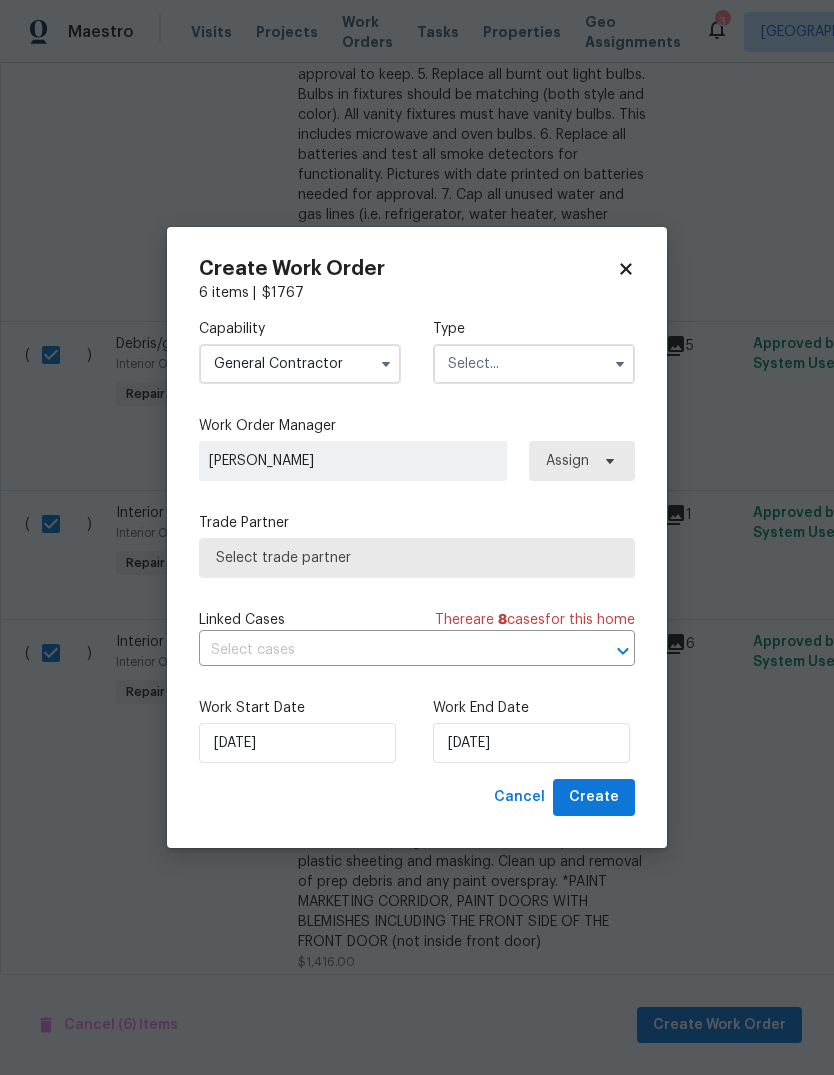 click at bounding box center (534, 364) 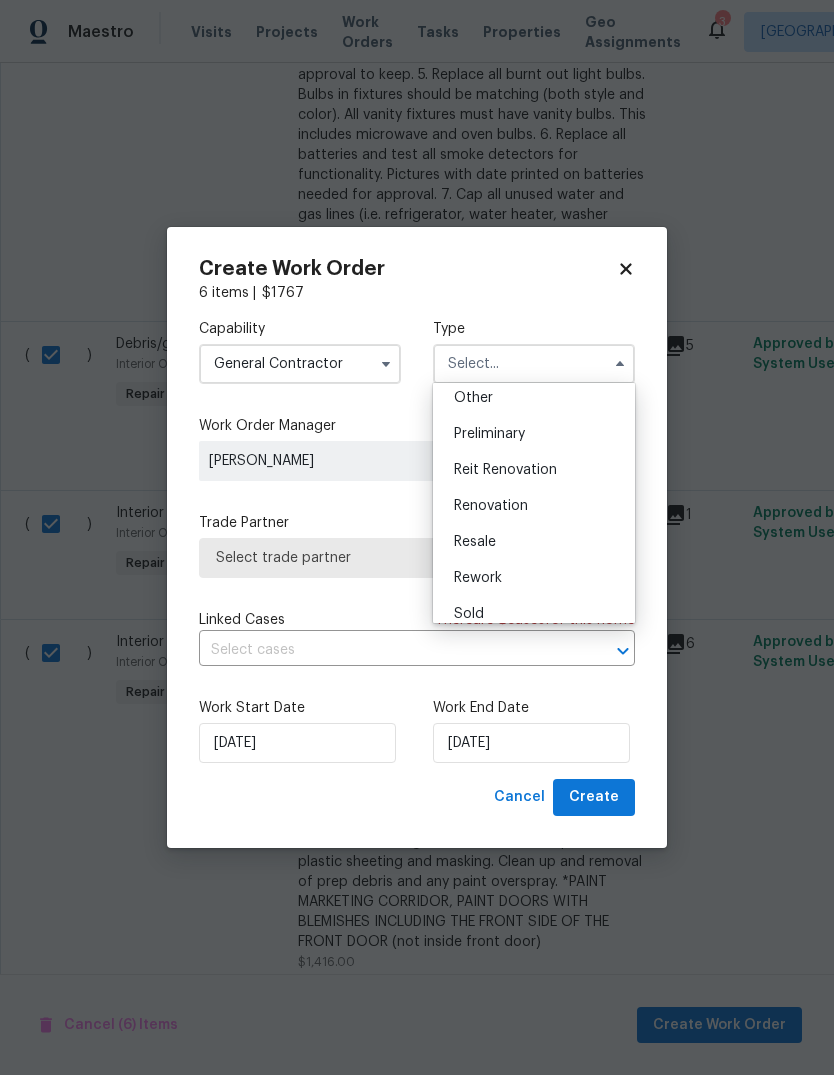 scroll, scrollTop: 415, scrollLeft: 0, axis: vertical 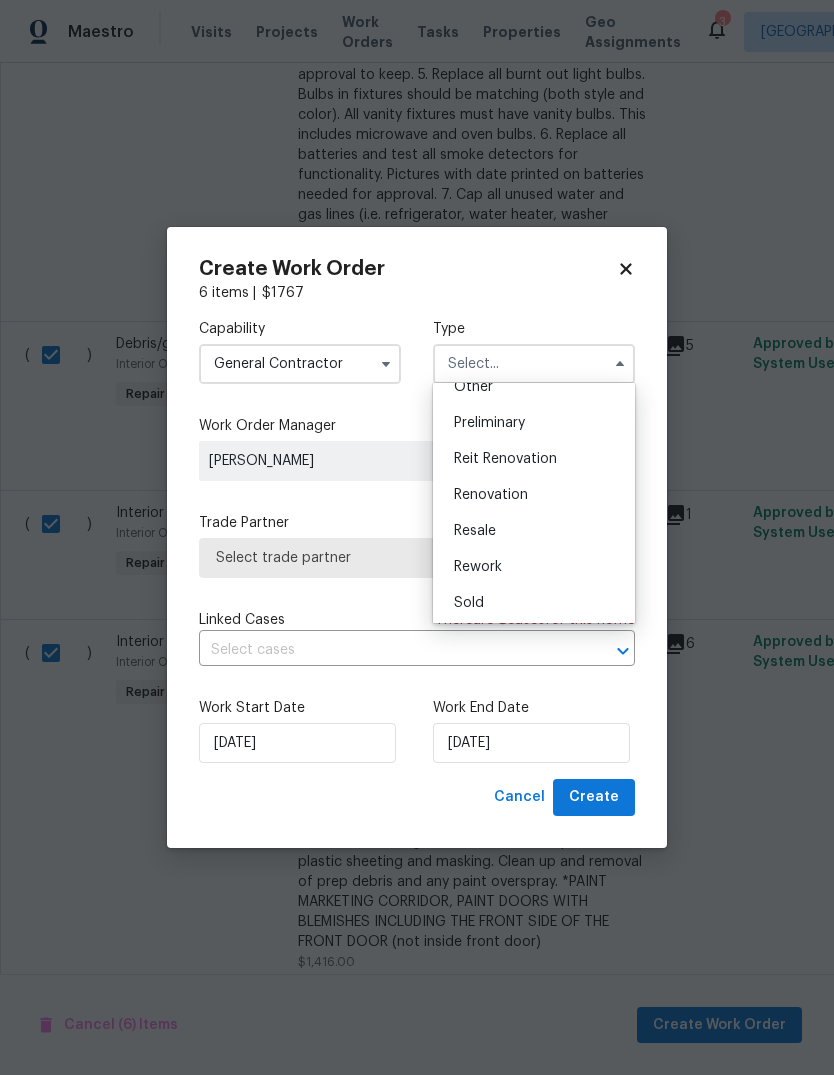 click on "Renovation" at bounding box center (491, 495) 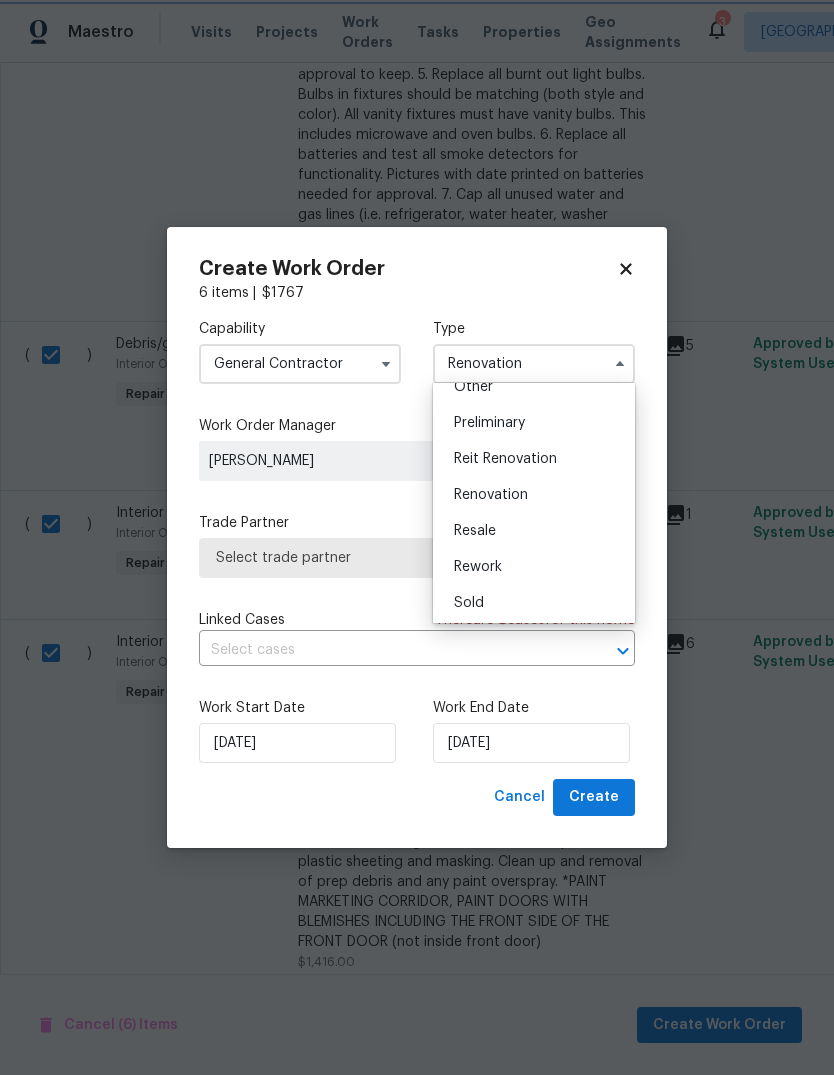 scroll, scrollTop: 0, scrollLeft: 0, axis: both 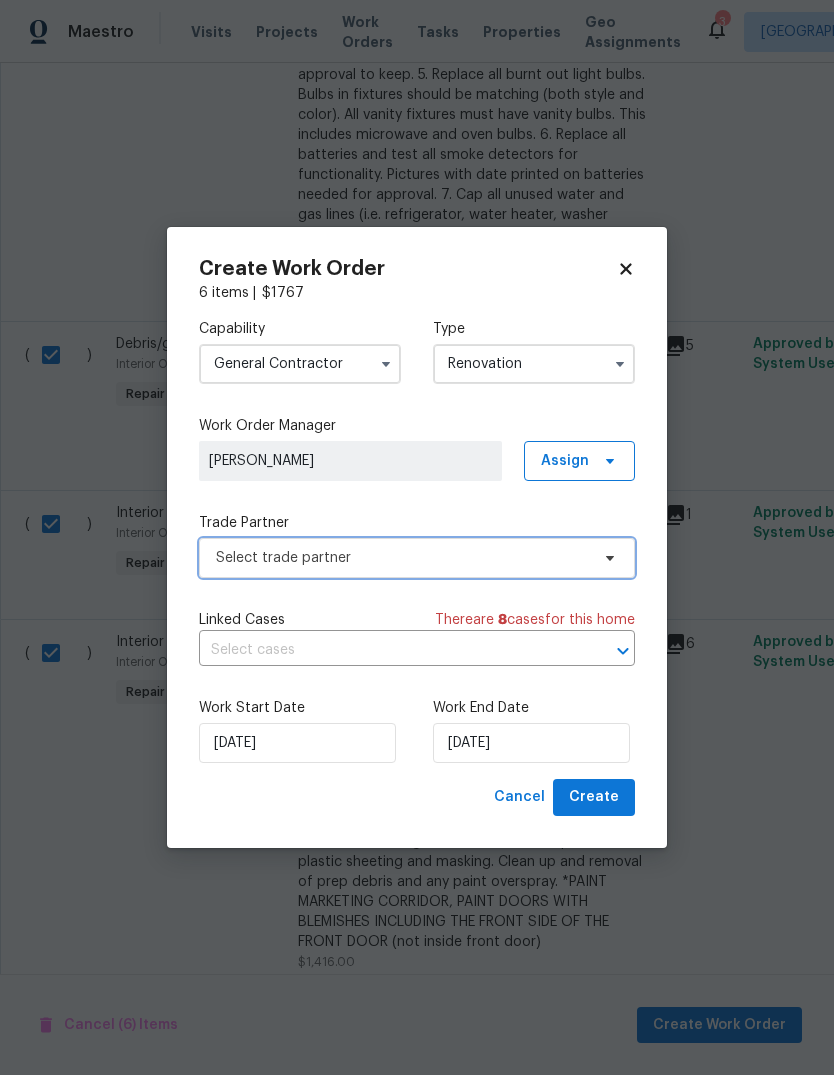 click on "Select trade partner" at bounding box center [402, 558] 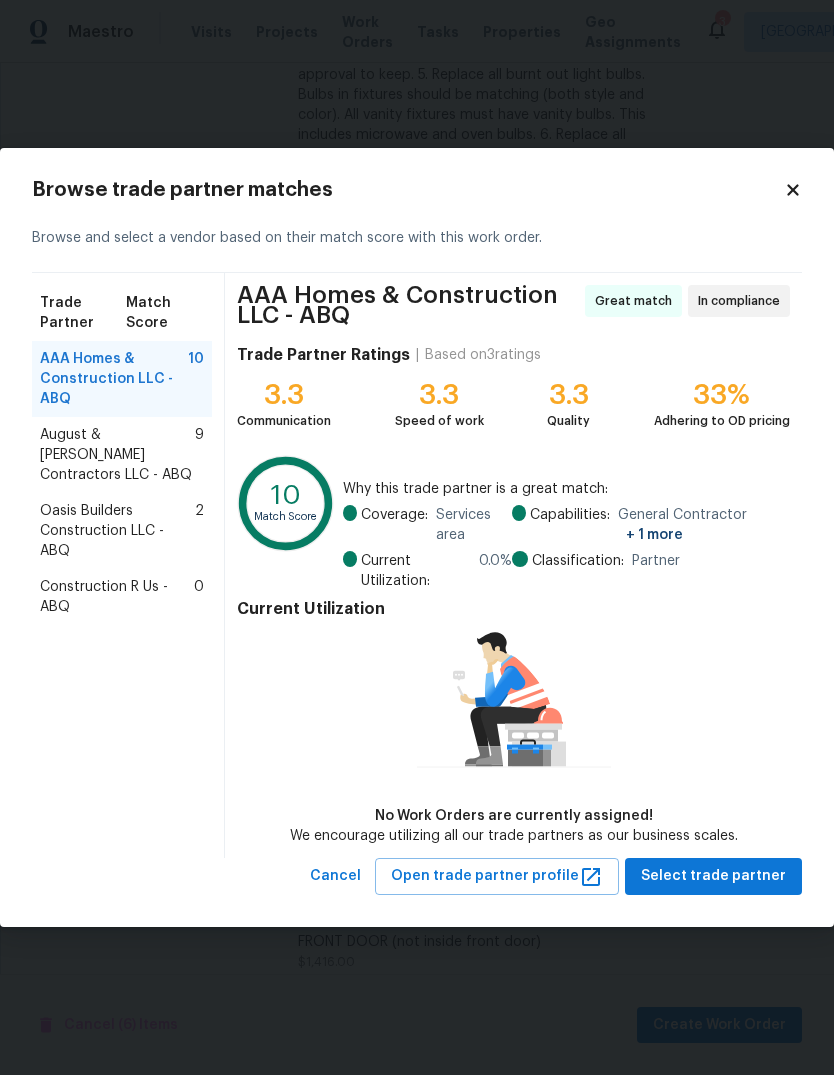 click on "Oasis Builders Construction LLC - ABQ" at bounding box center (117, 531) 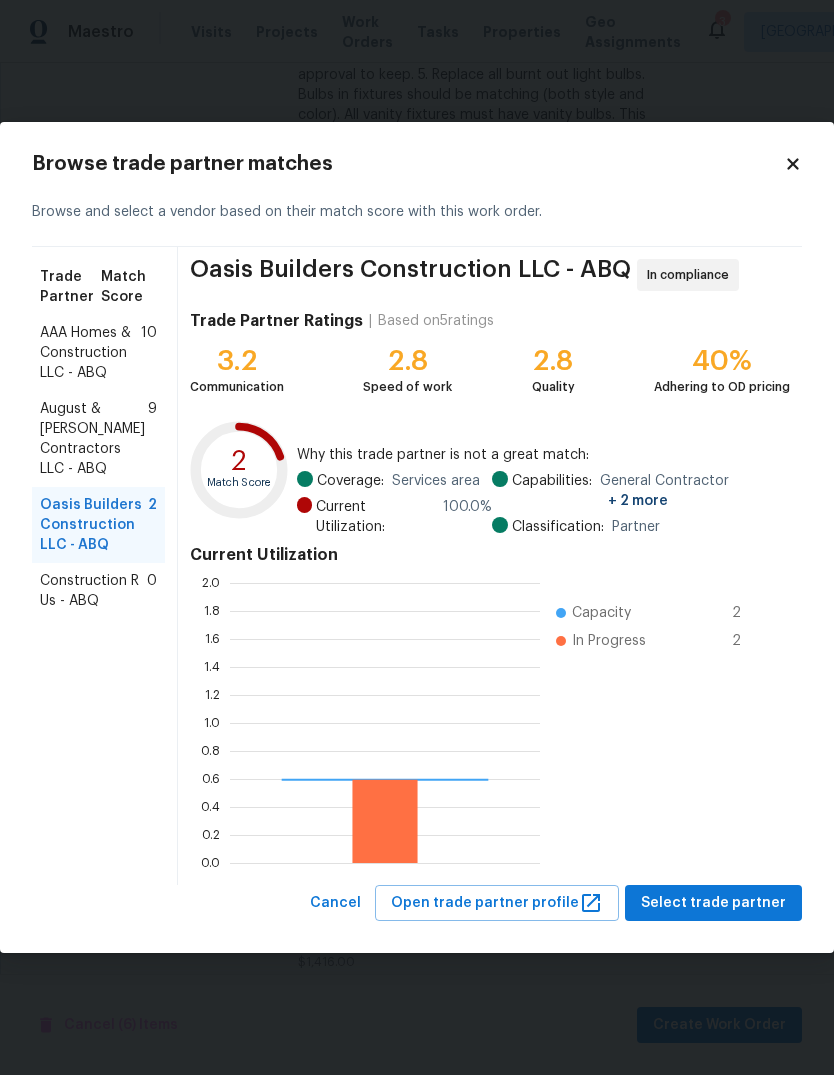 scroll, scrollTop: 2, scrollLeft: 2, axis: both 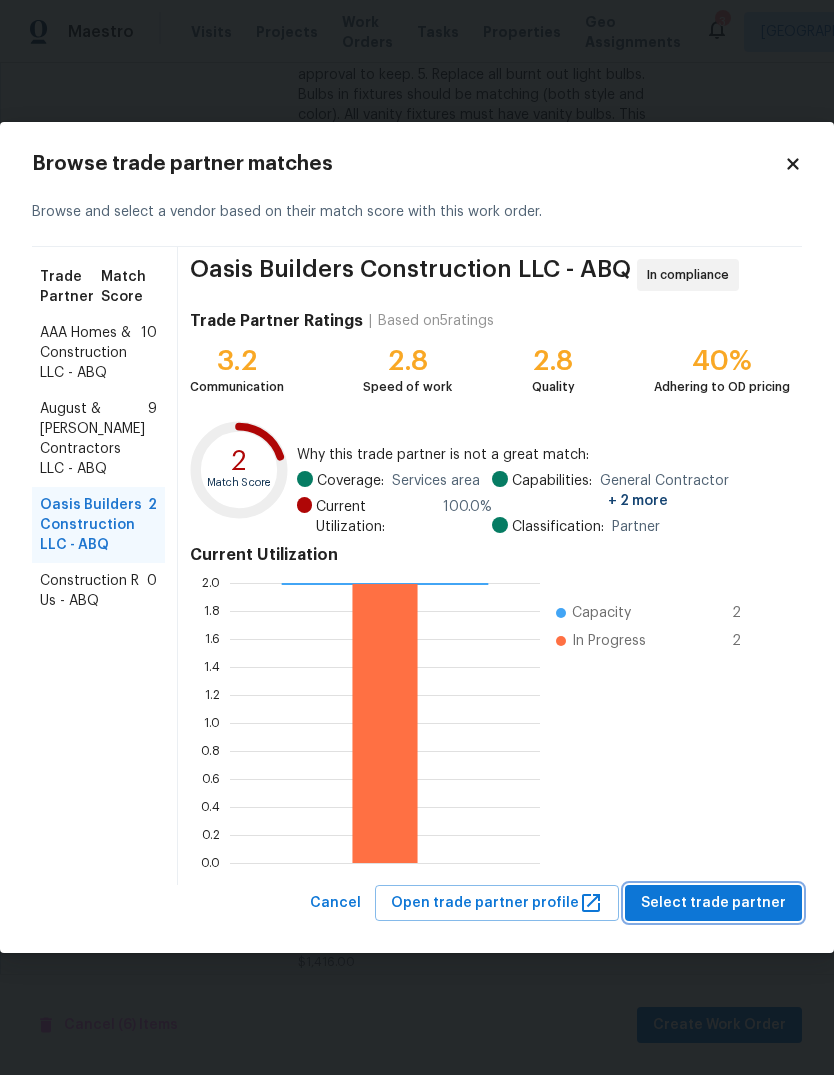 click on "Select trade partner" at bounding box center [713, 903] 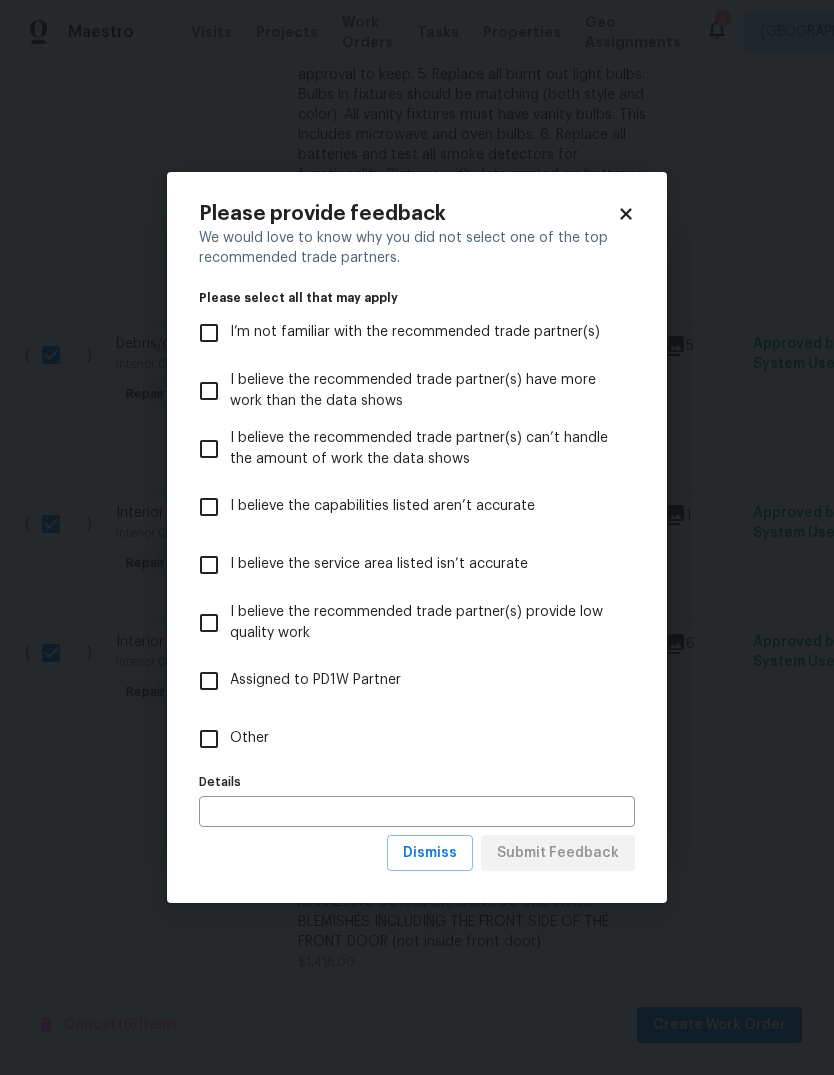 click on "Other" at bounding box center (209, 739) 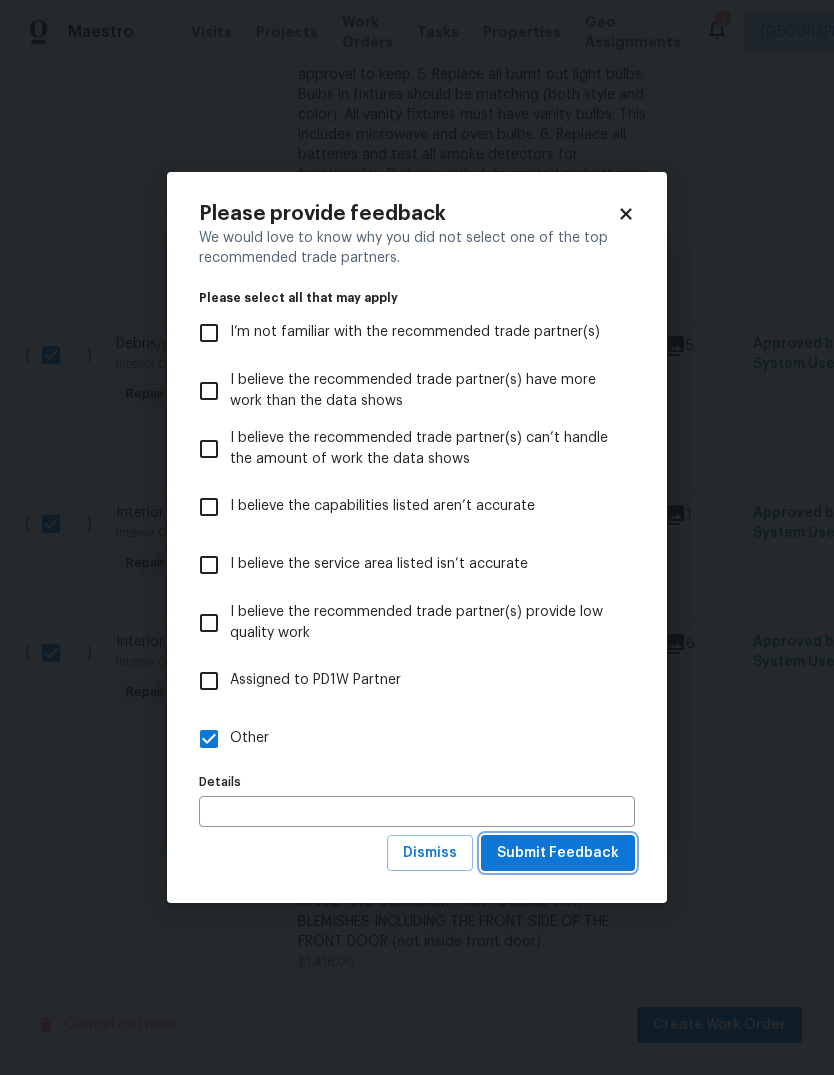 click on "Submit Feedback" at bounding box center [558, 853] 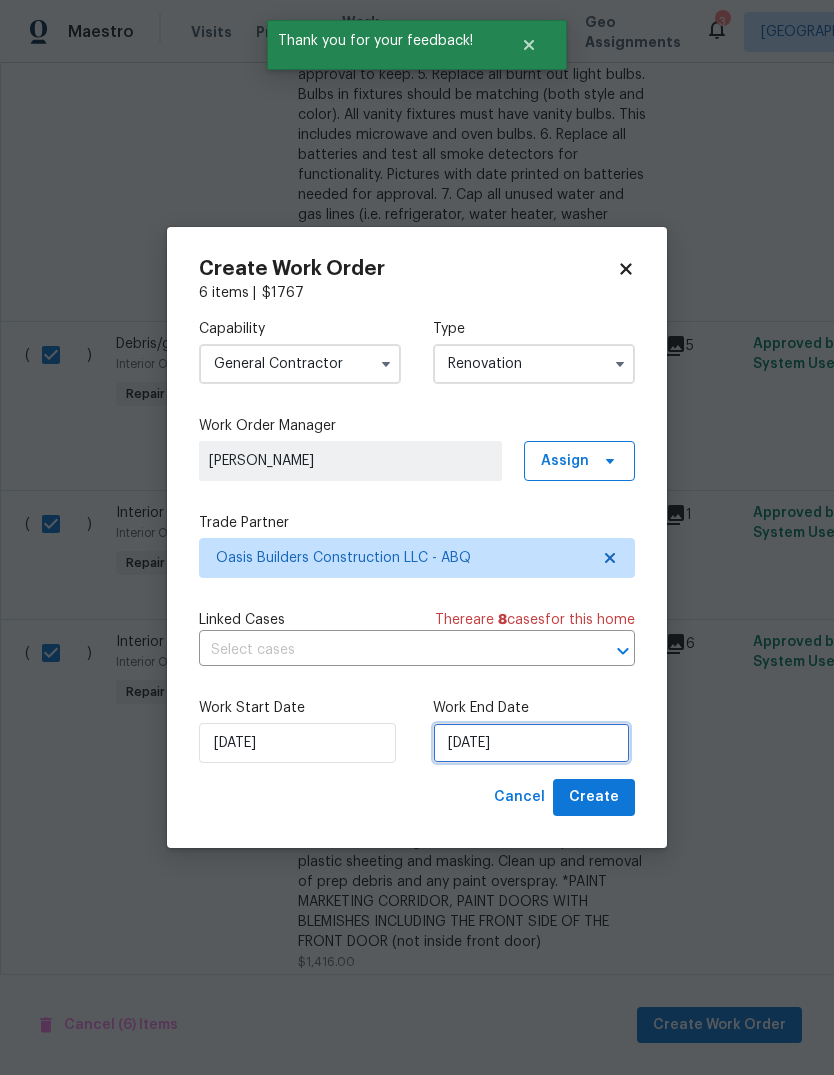 click on "7/10/2025" at bounding box center (531, 743) 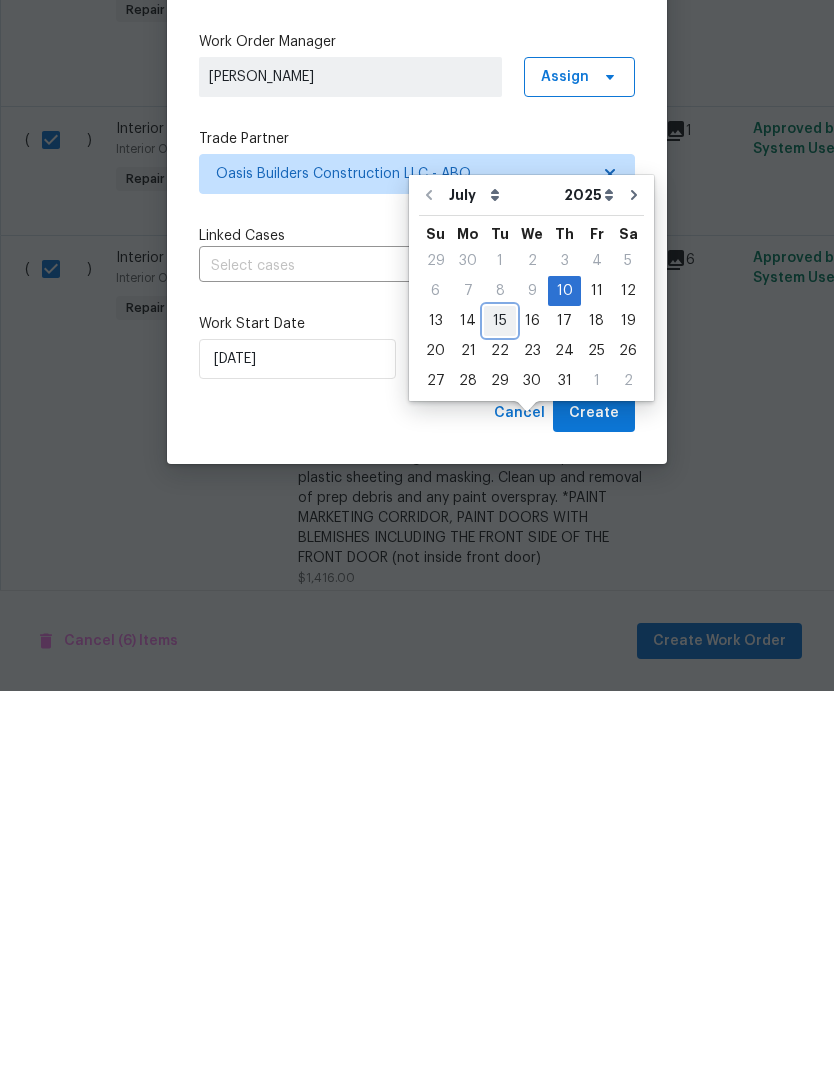 click on "15" at bounding box center [500, 705] 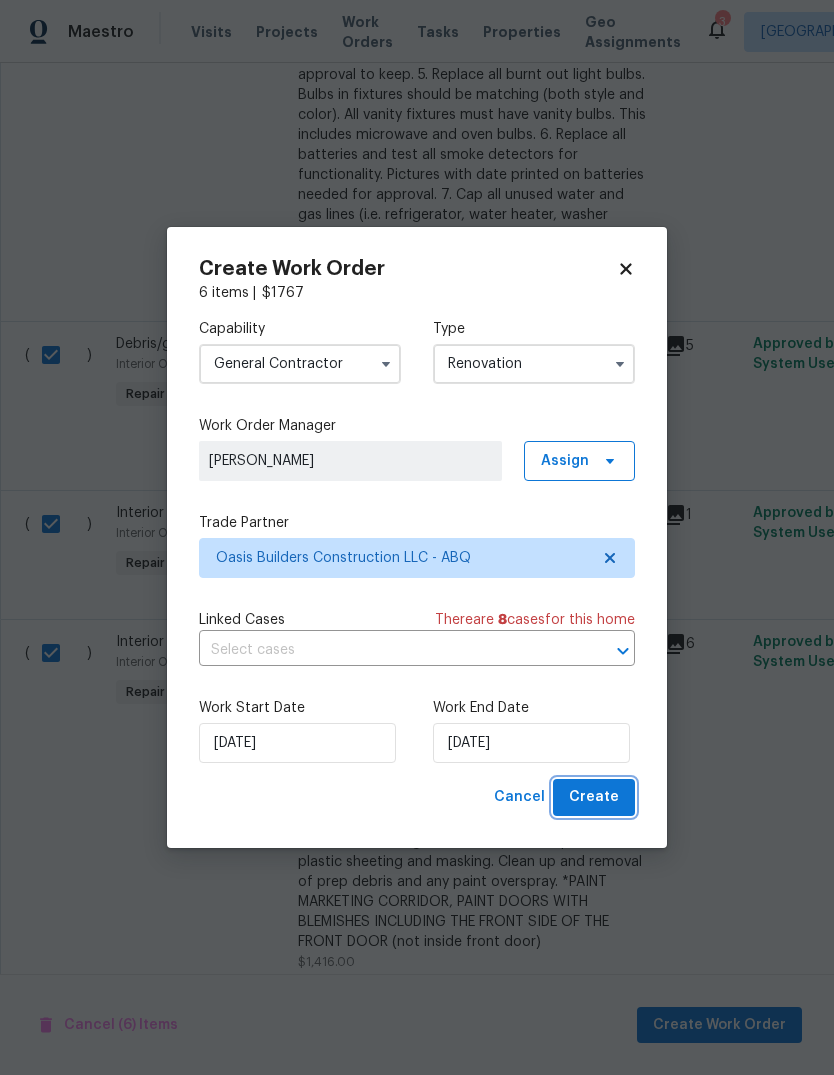 click on "Create" at bounding box center [594, 797] 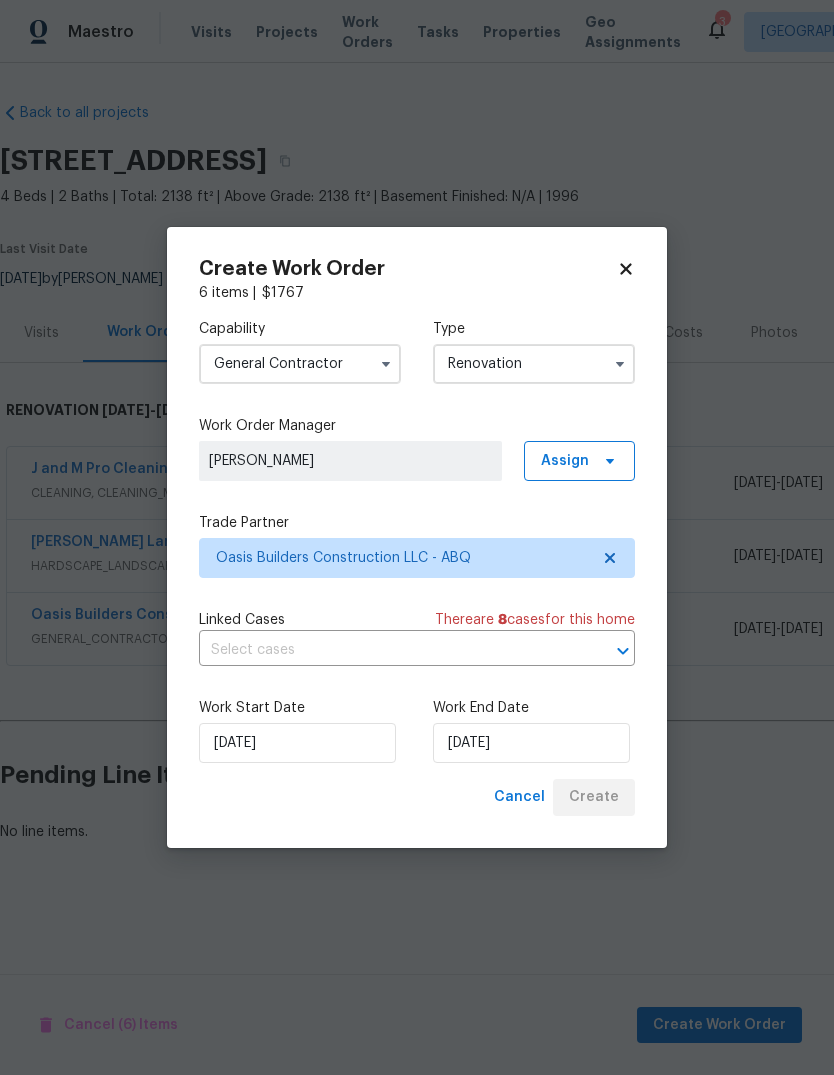 scroll, scrollTop: 0, scrollLeft: 0, axis: both 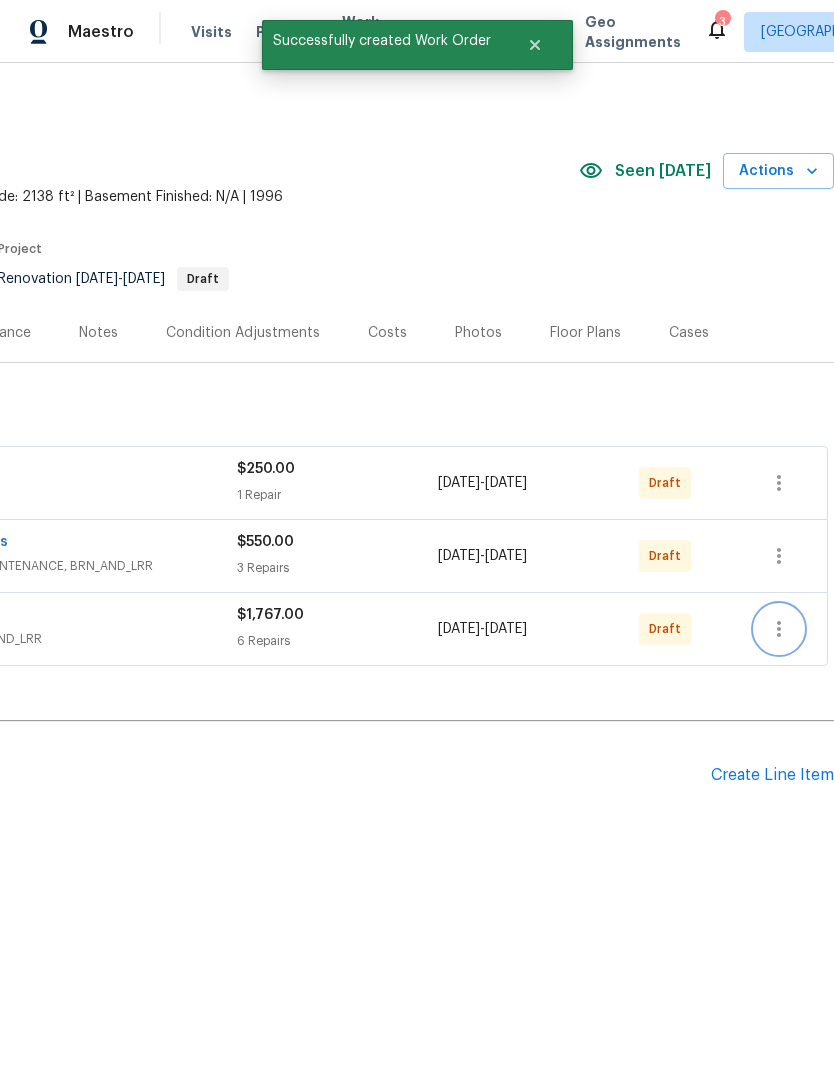 click 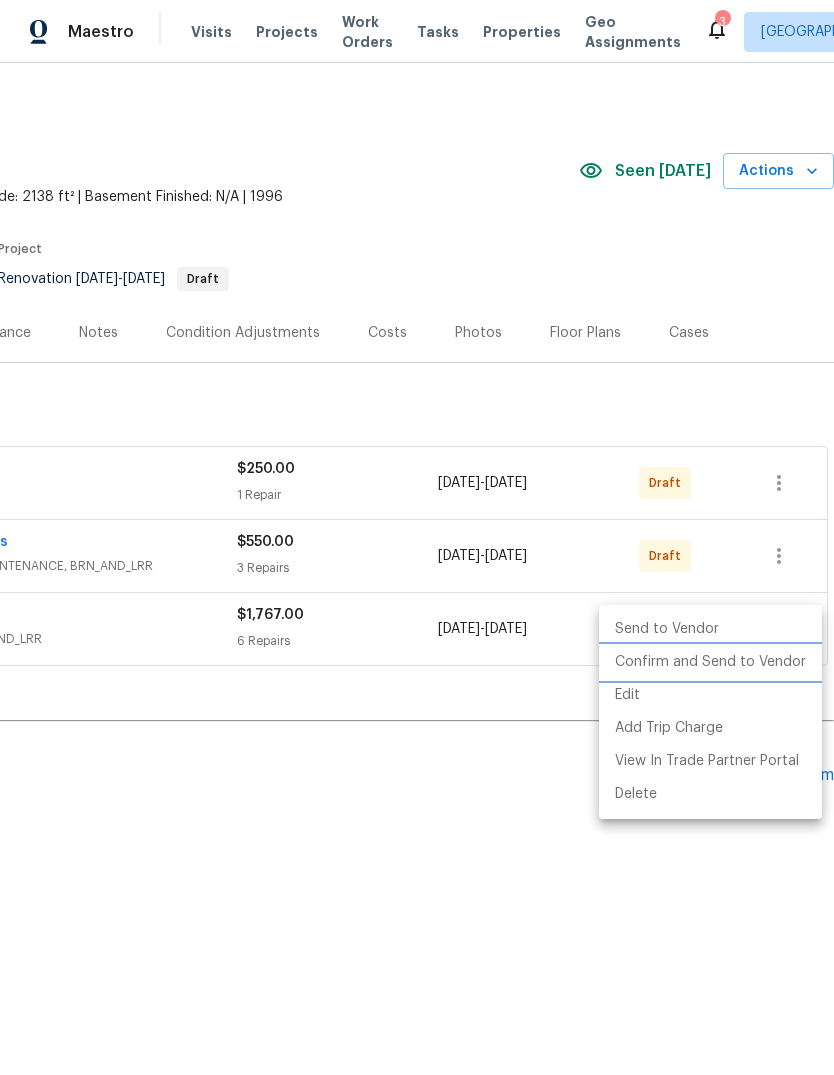 click on "Confirm and Send to Vendor" at bounding box center (710, 662) 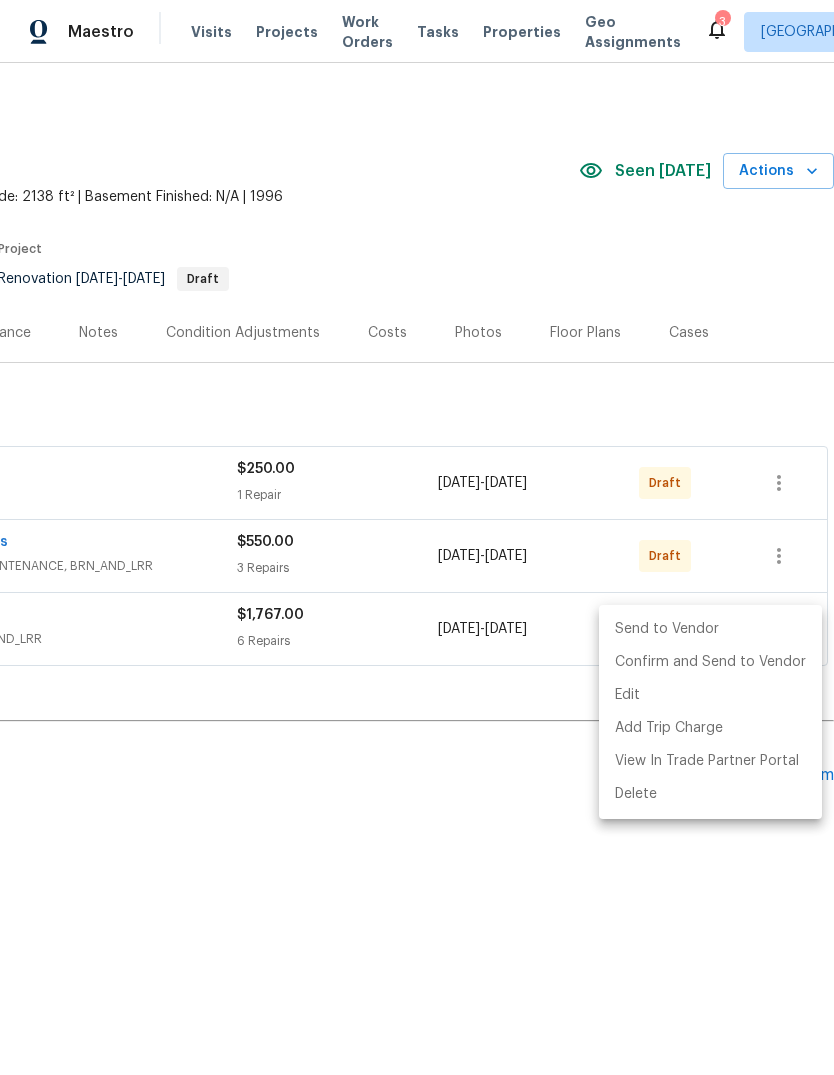 click at bounding box center [417, 537] 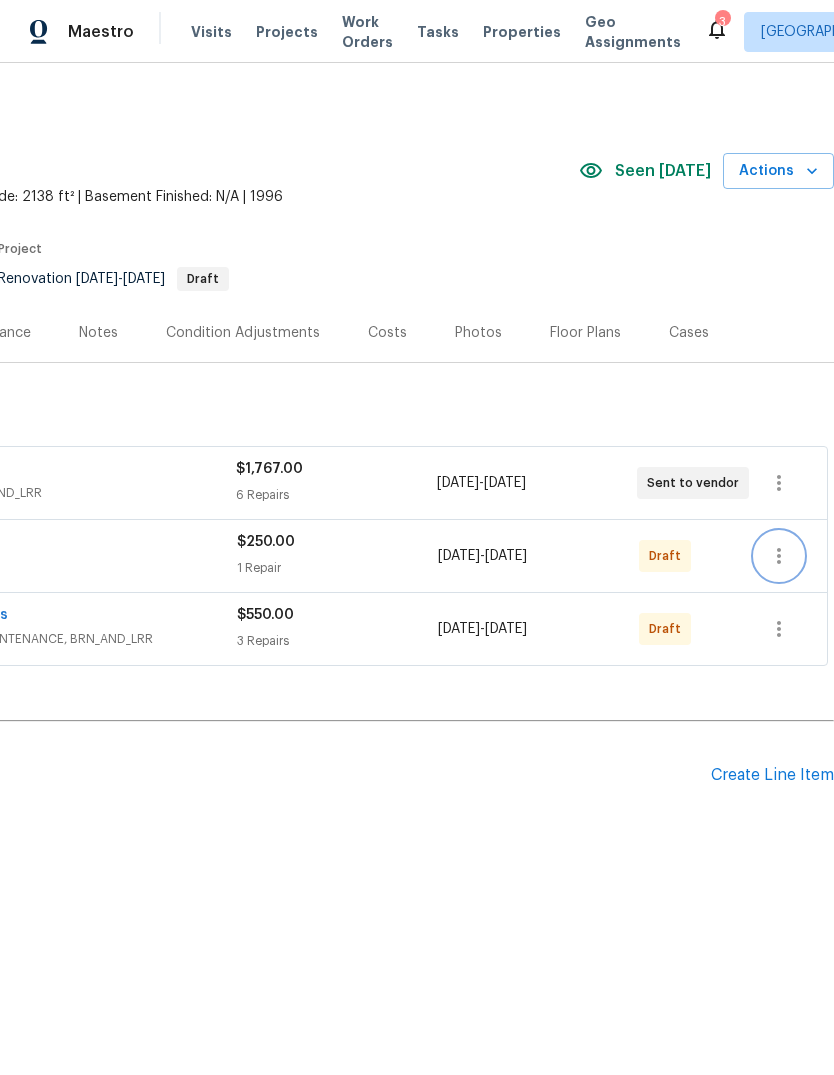 click 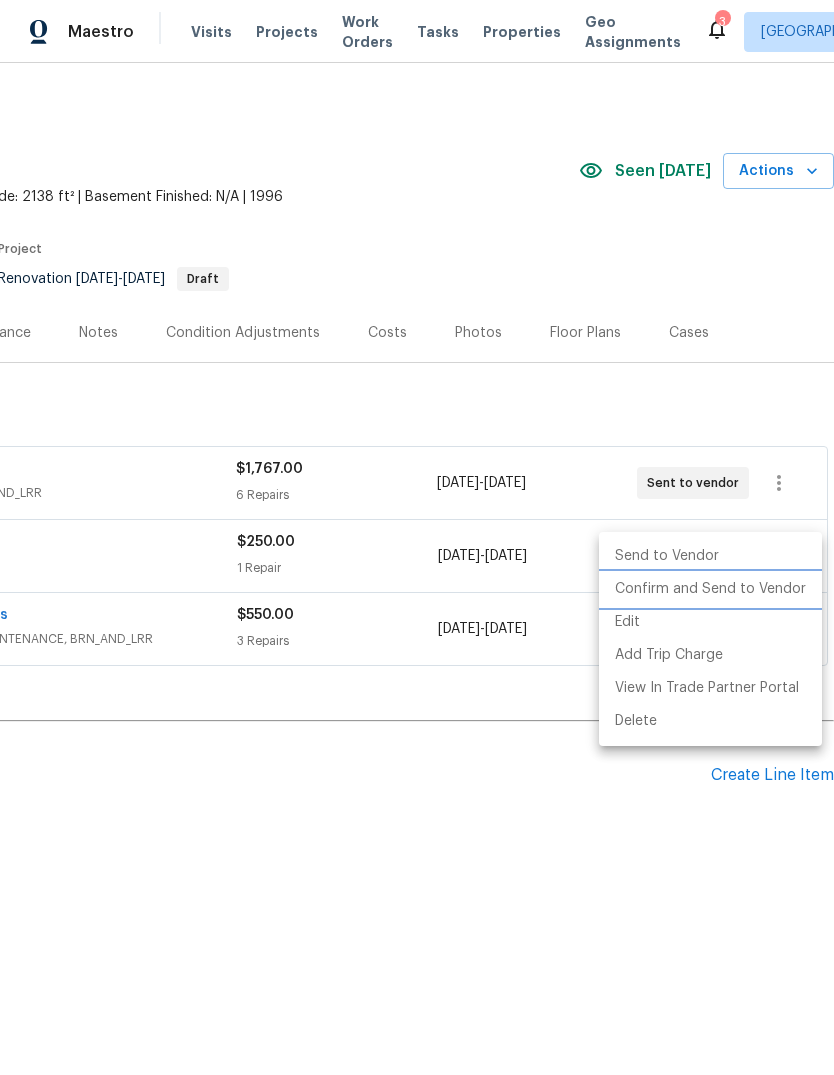 click on "Confirm and Send to Vendor" at bounding box center [710, 589] 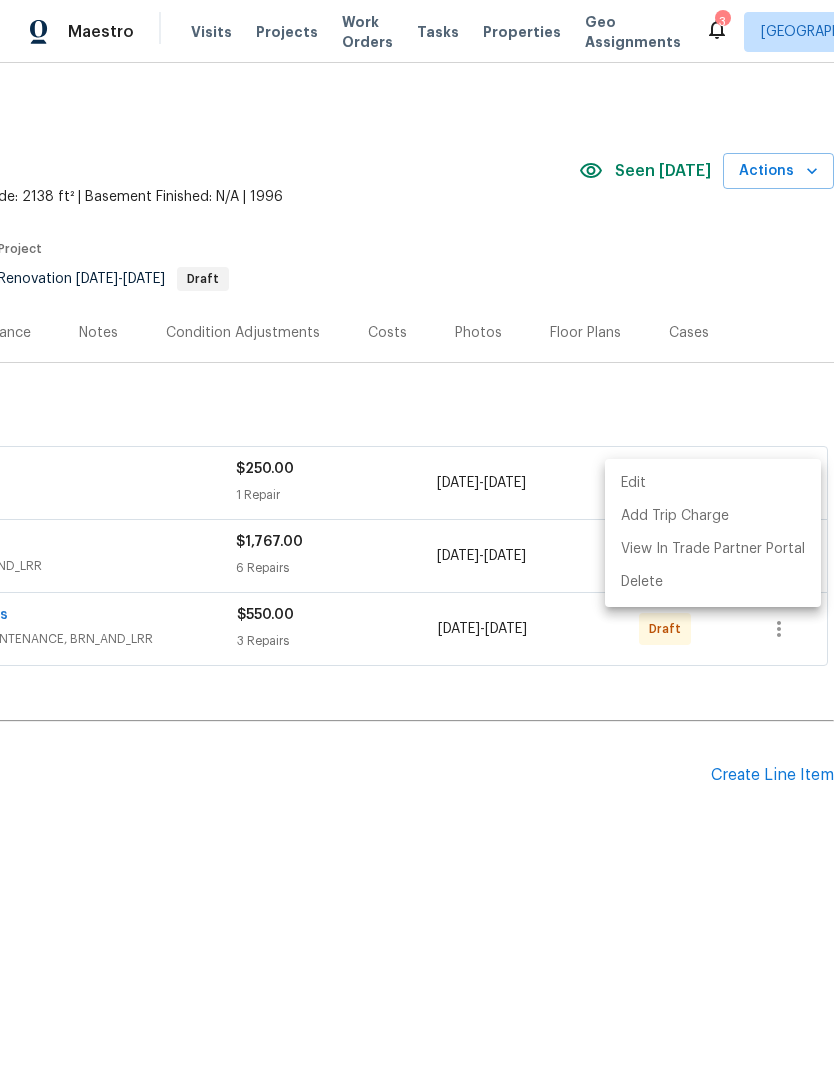 click at bounding box center [417, 537] 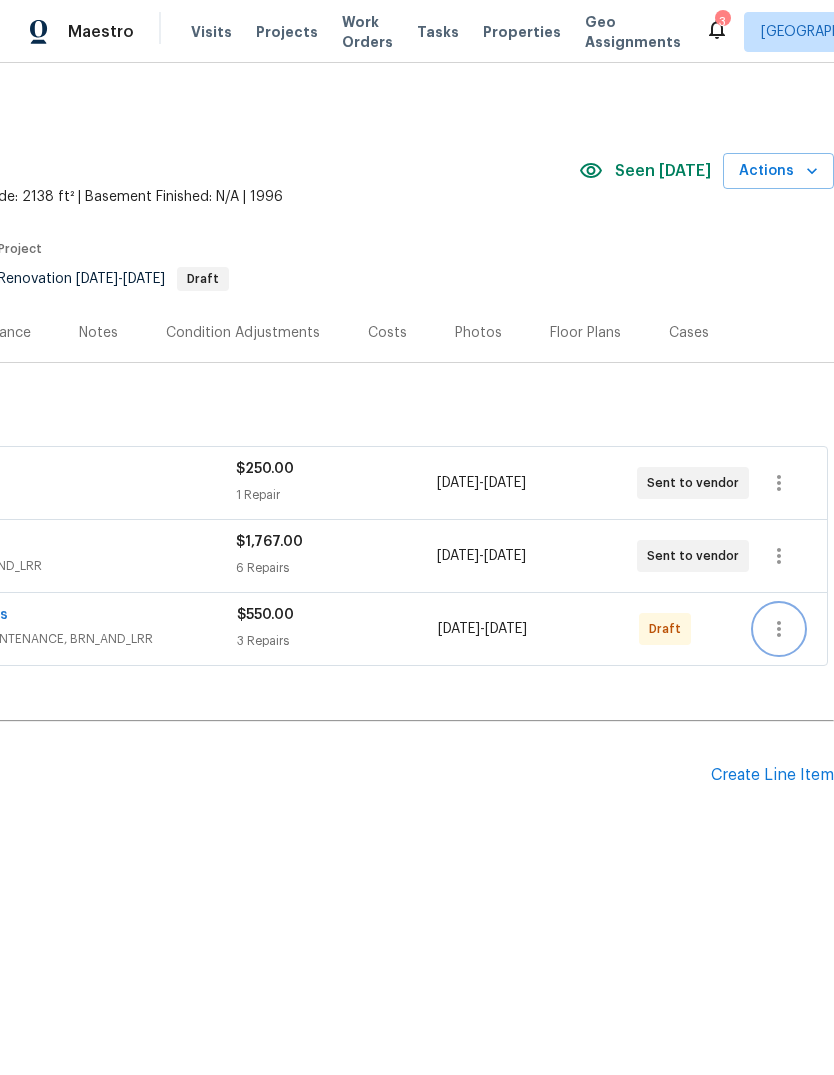 click 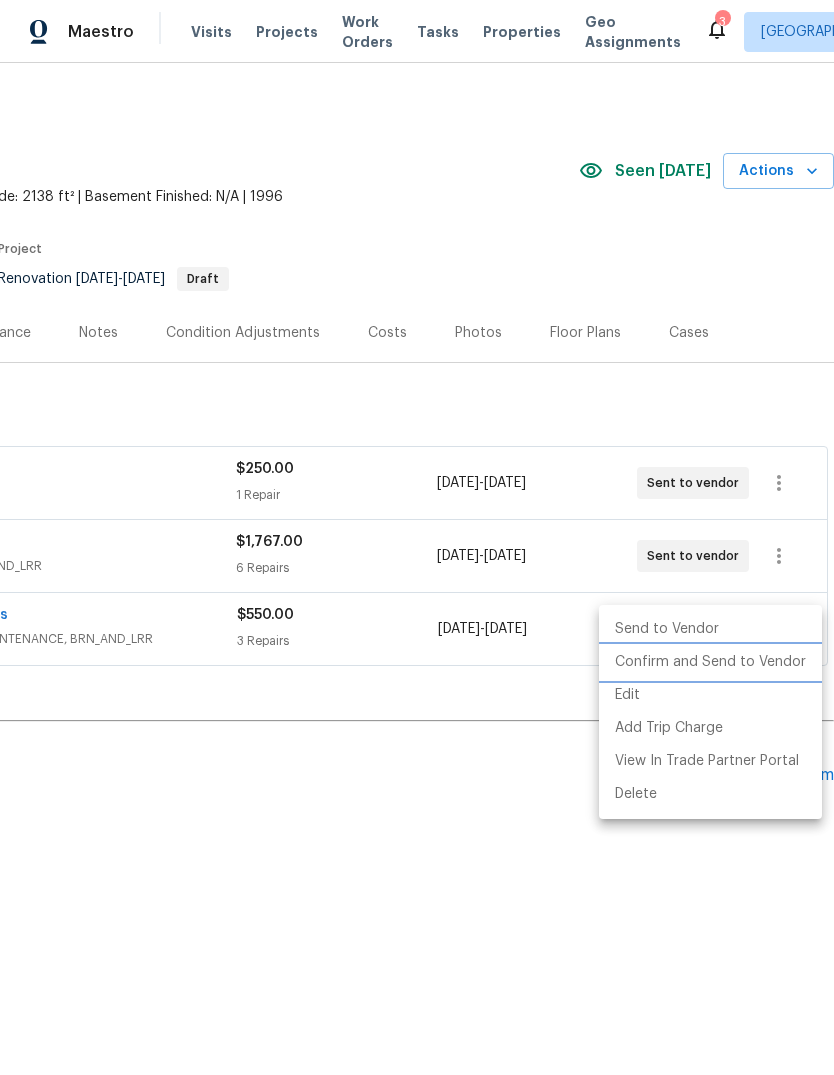 click on "Confirm and Send to Vendor" at bounding box center (710, 662) 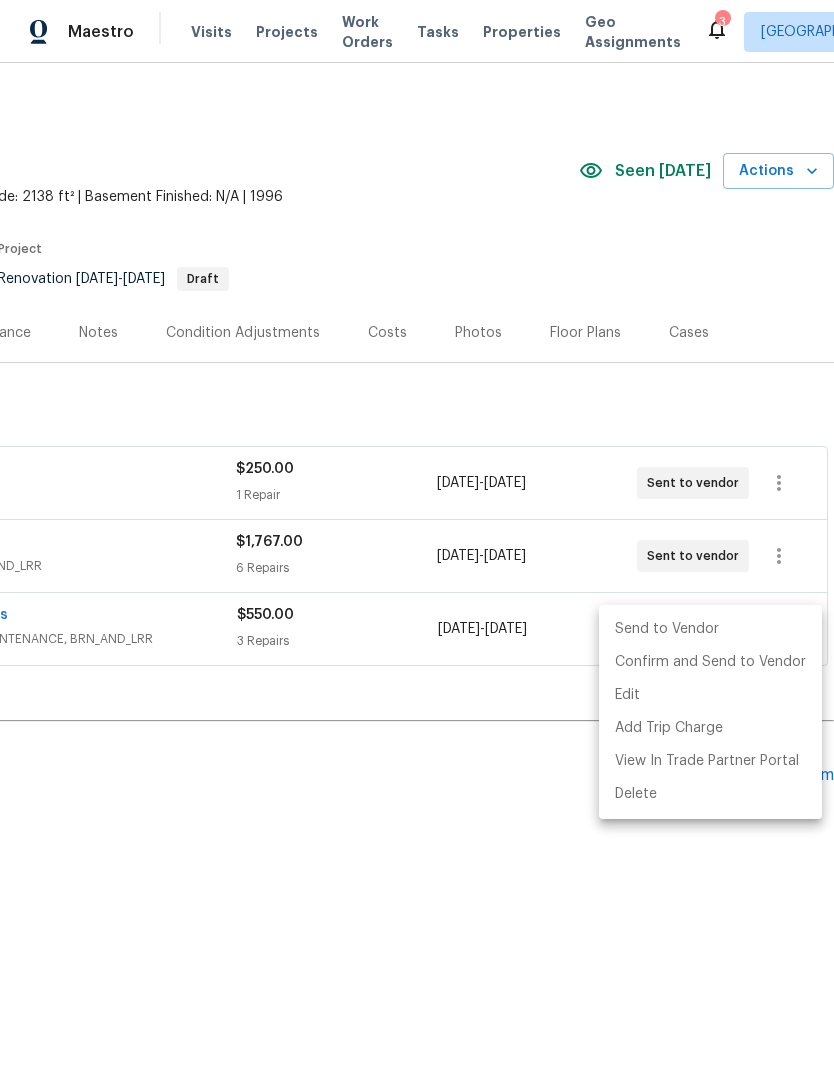 click at bounding box center (417, 537) 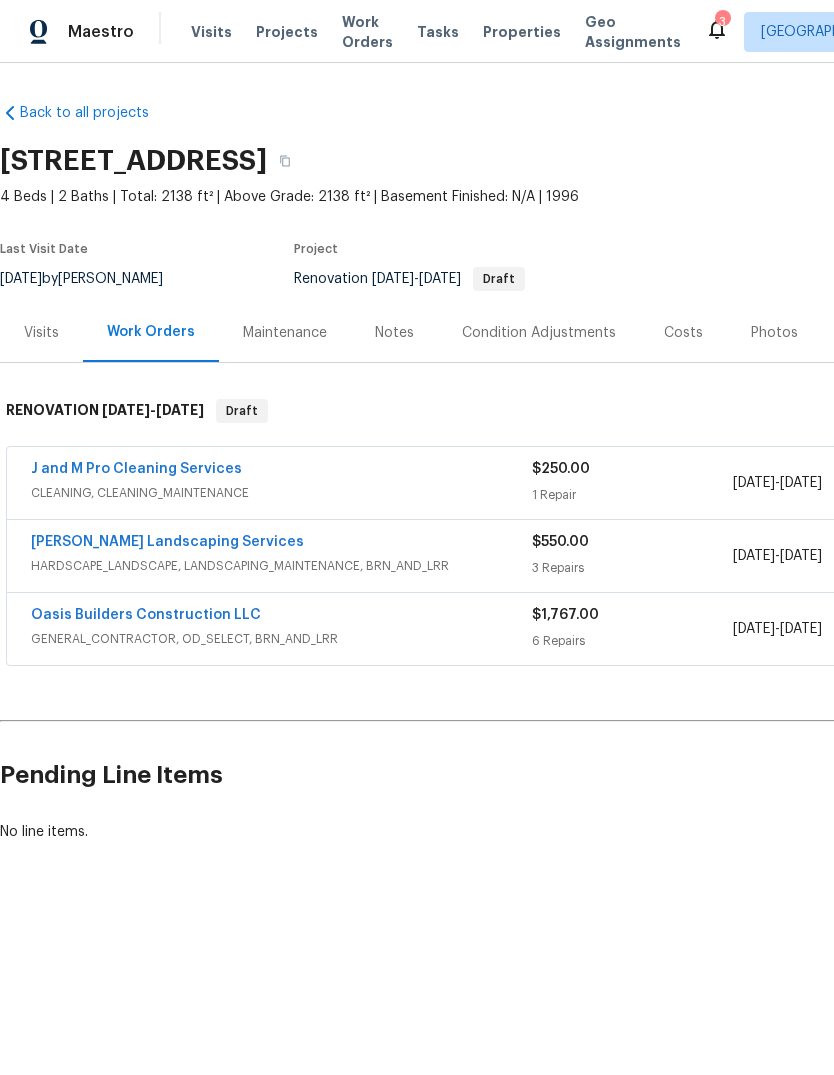 scroll, scrollTop: 0, scrollLeft: 0, axis: both 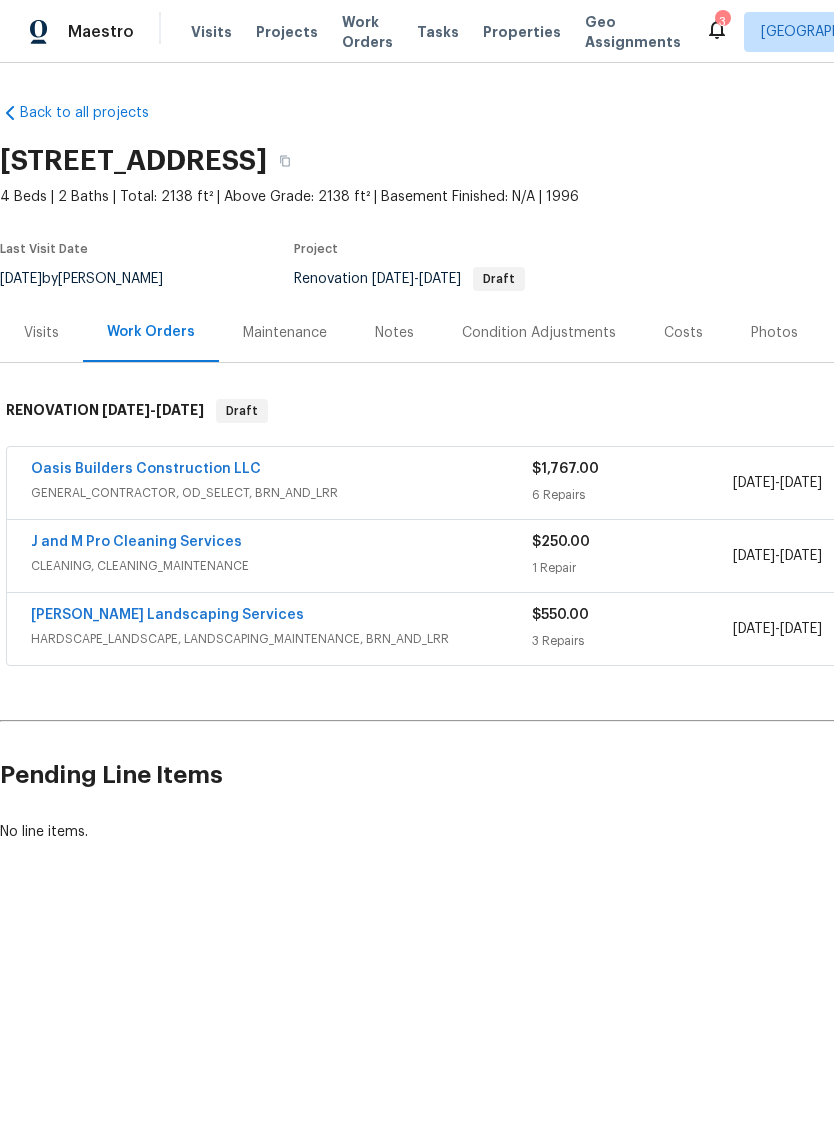 click on "Oasis Builders Construction LLC" at bounding box center [146, 469] 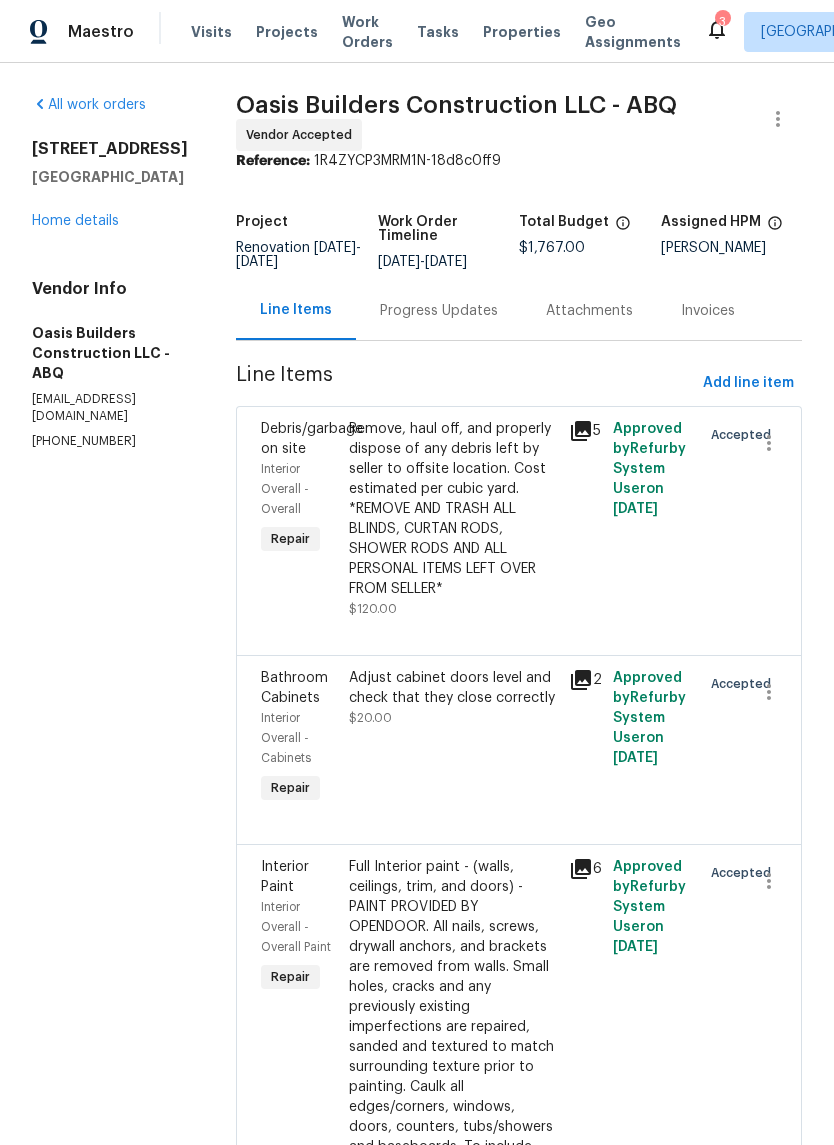 click on "Progress Updates" at bounding box center (439, 311) 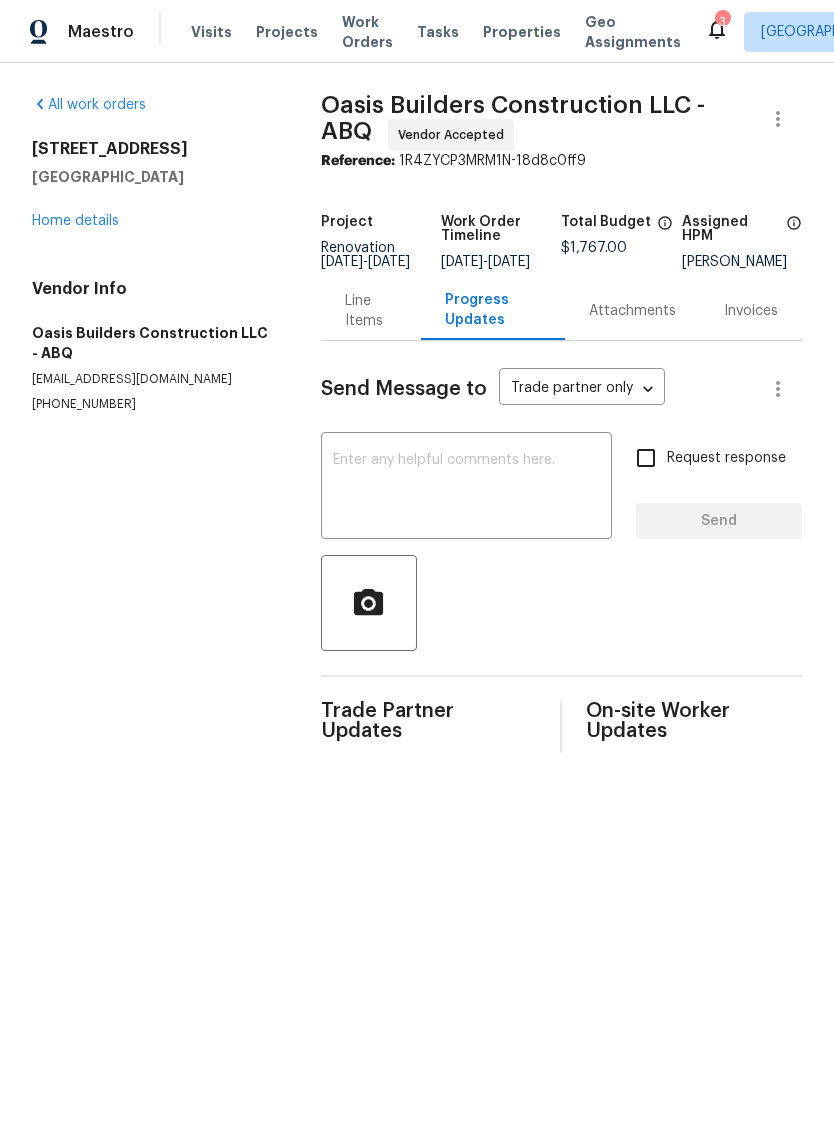 click at bounding box center [466, 488] 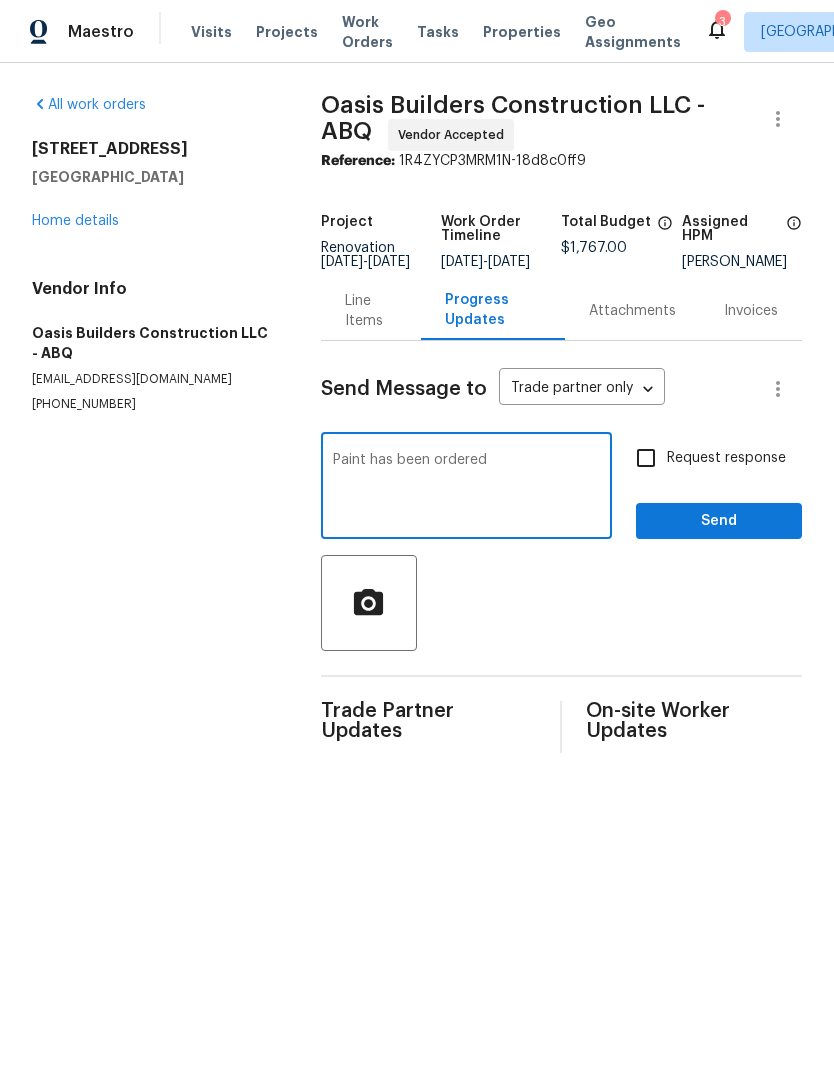 type on "Paint has been ordered" 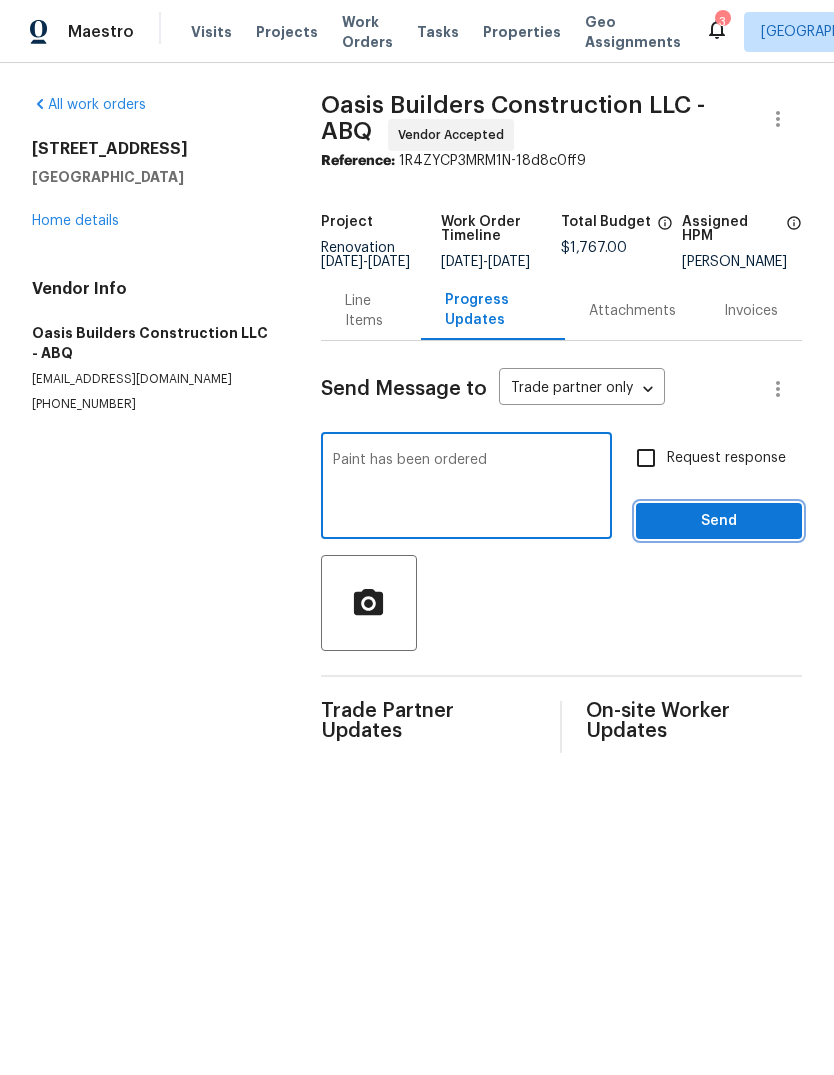click on "Send" at bounding box center (719, 521) 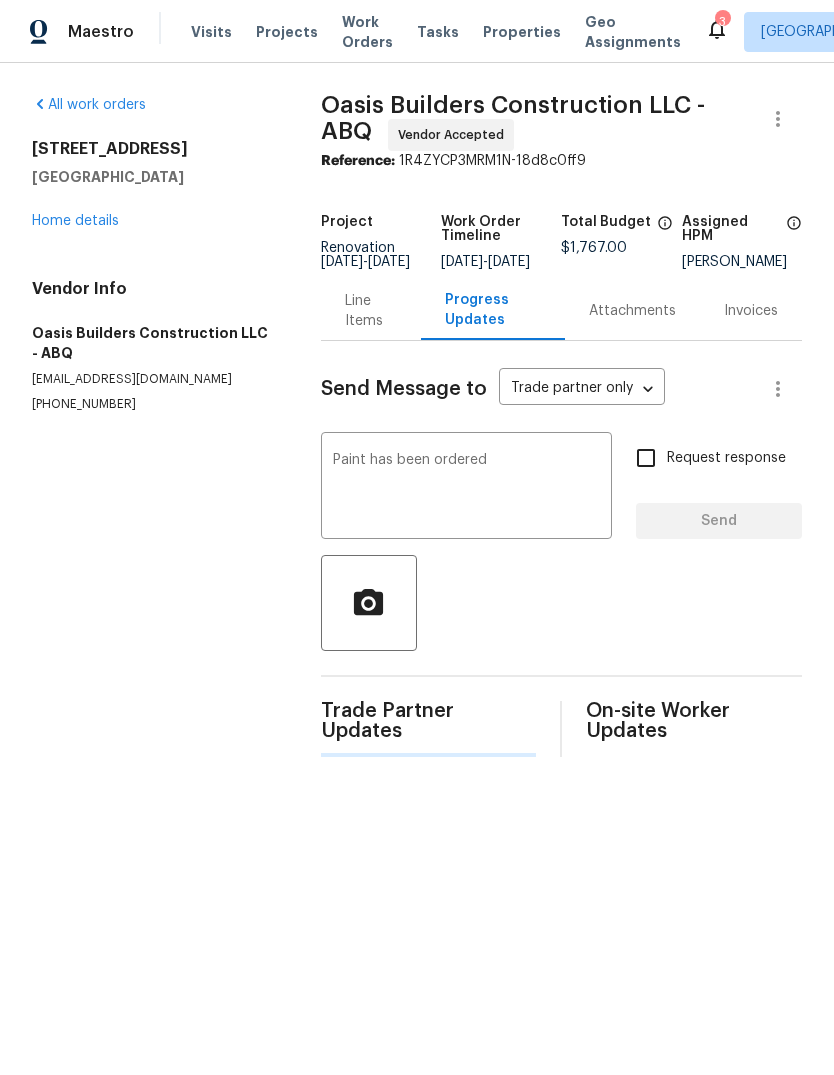 type 